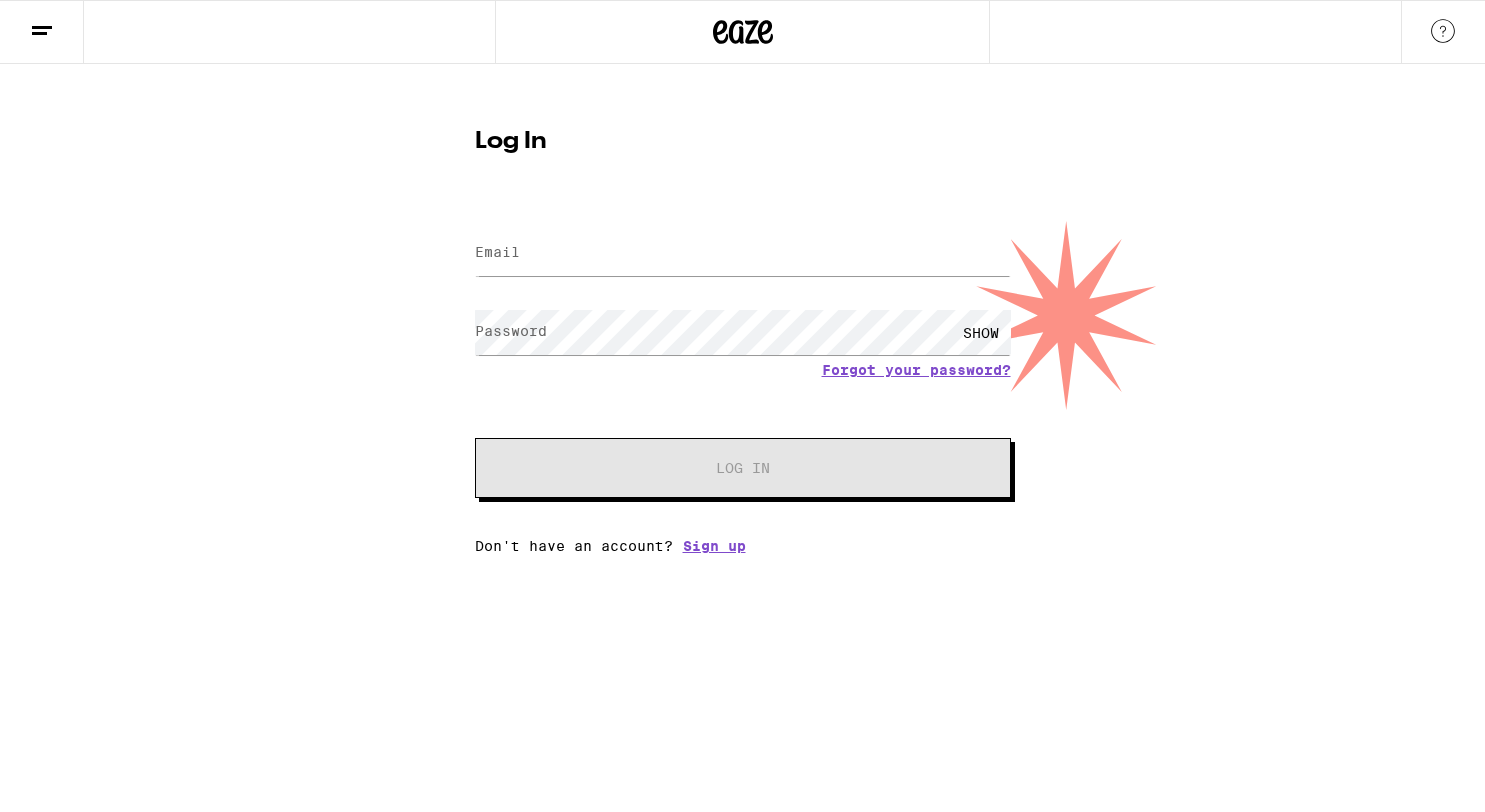 scroll, scrollTop: 0, scrollLeft: 0, axis: both 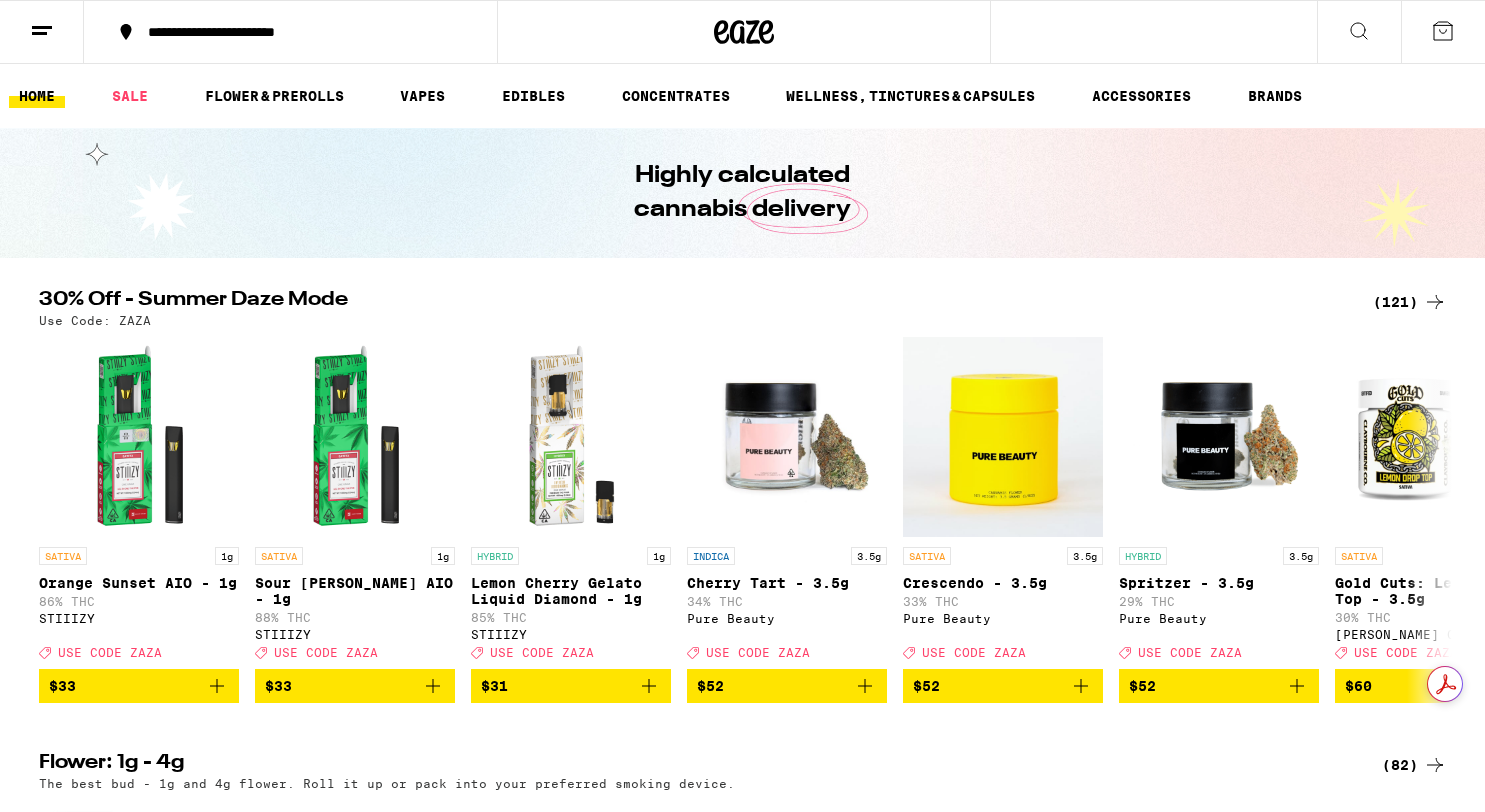 click on "**********" at bounding box center [290, 32] 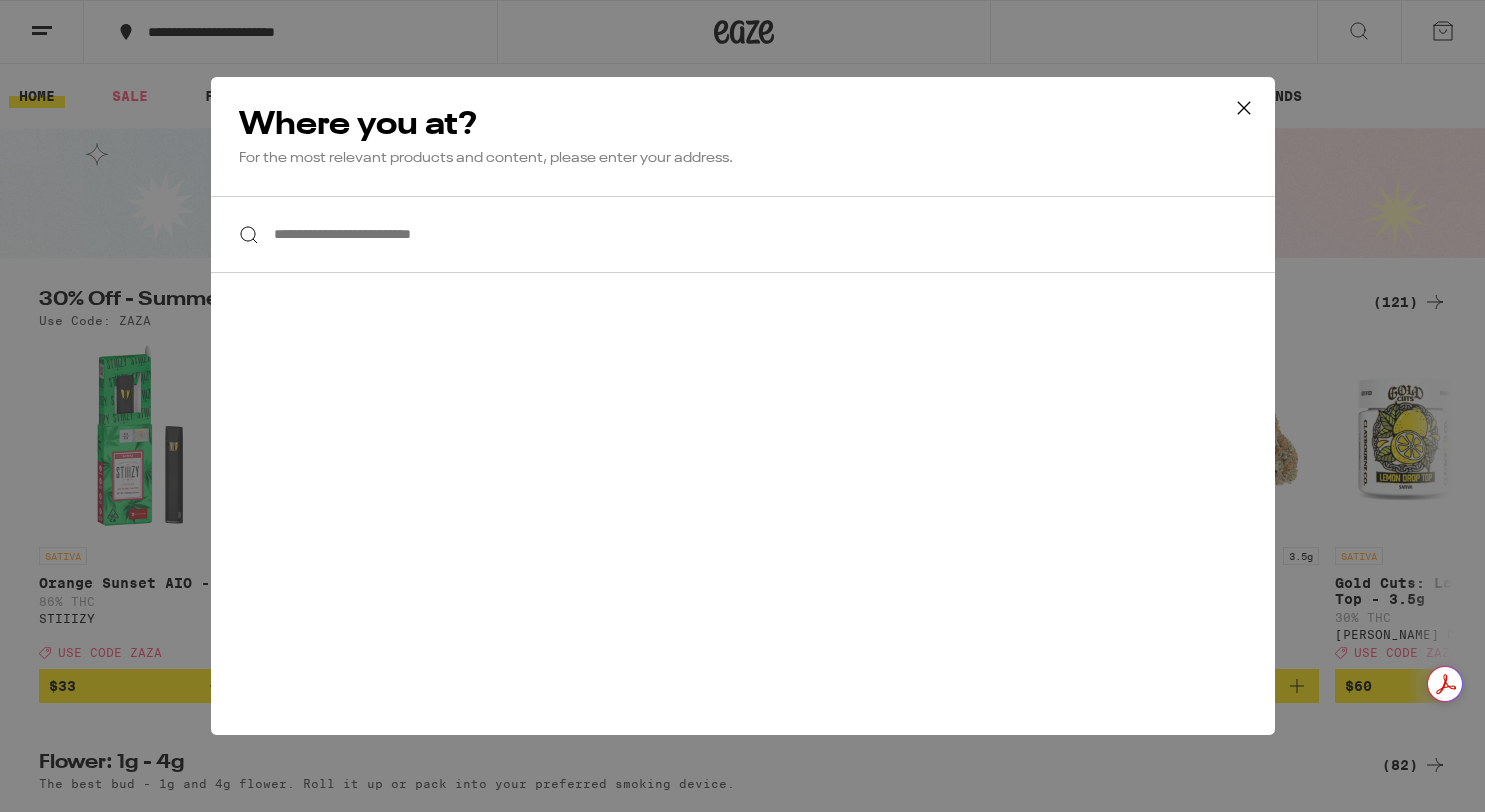 click on "**********" at bounding box center (743, 234) 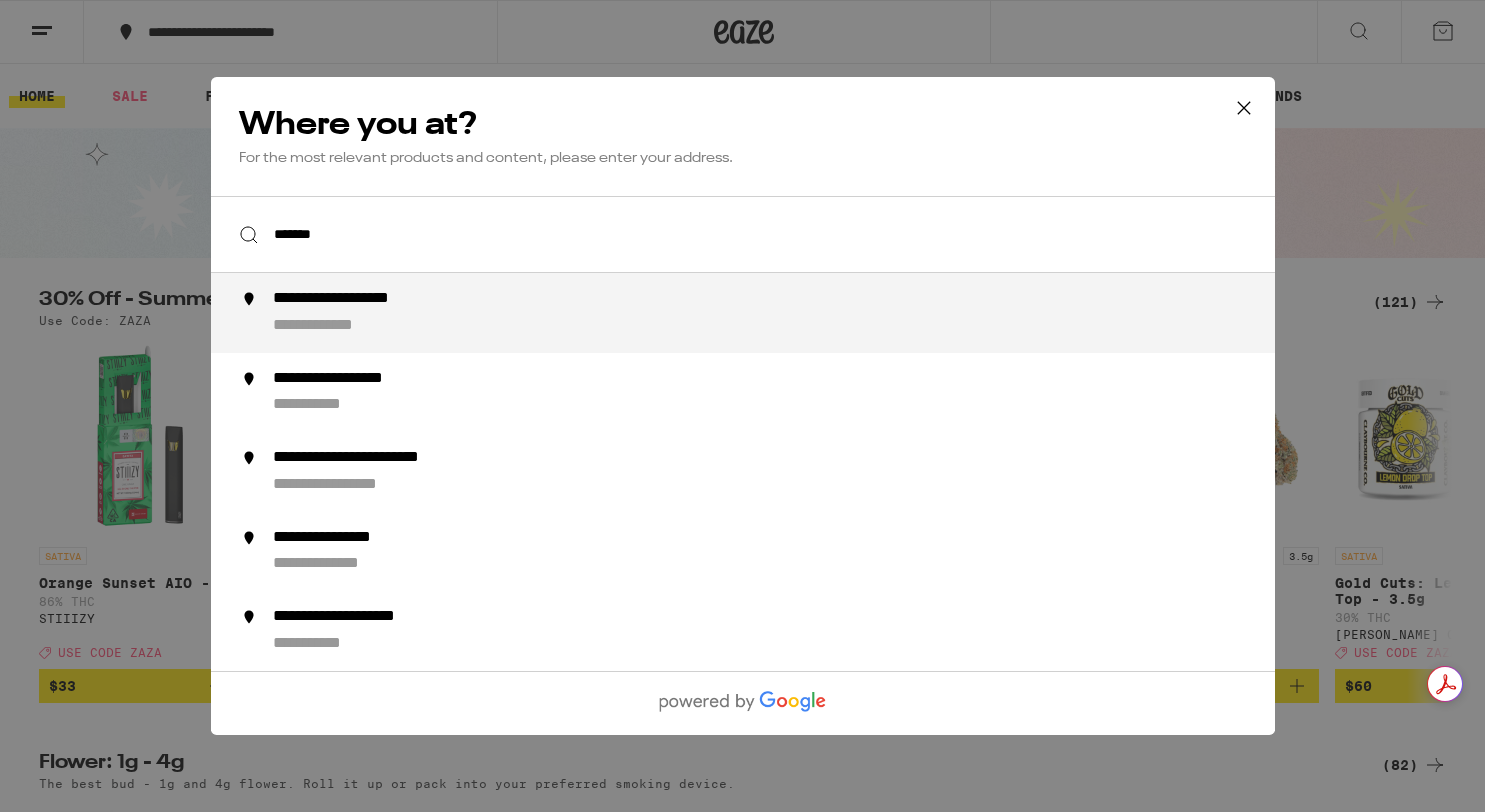click on "**********" at bounding box center [339, 326] 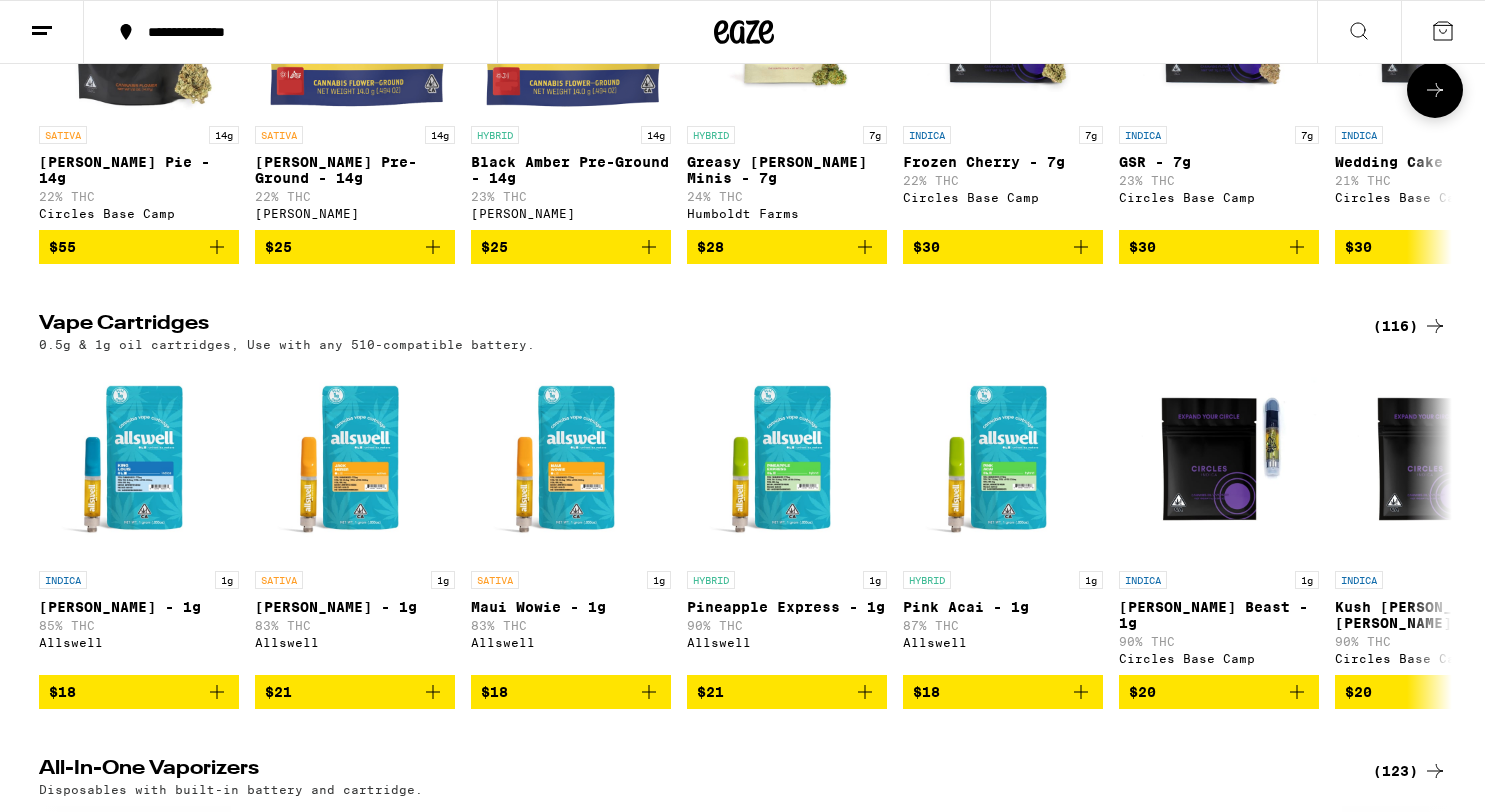 scroll, scrollTop: 1781, scrollLeft: 0, axis: vertical 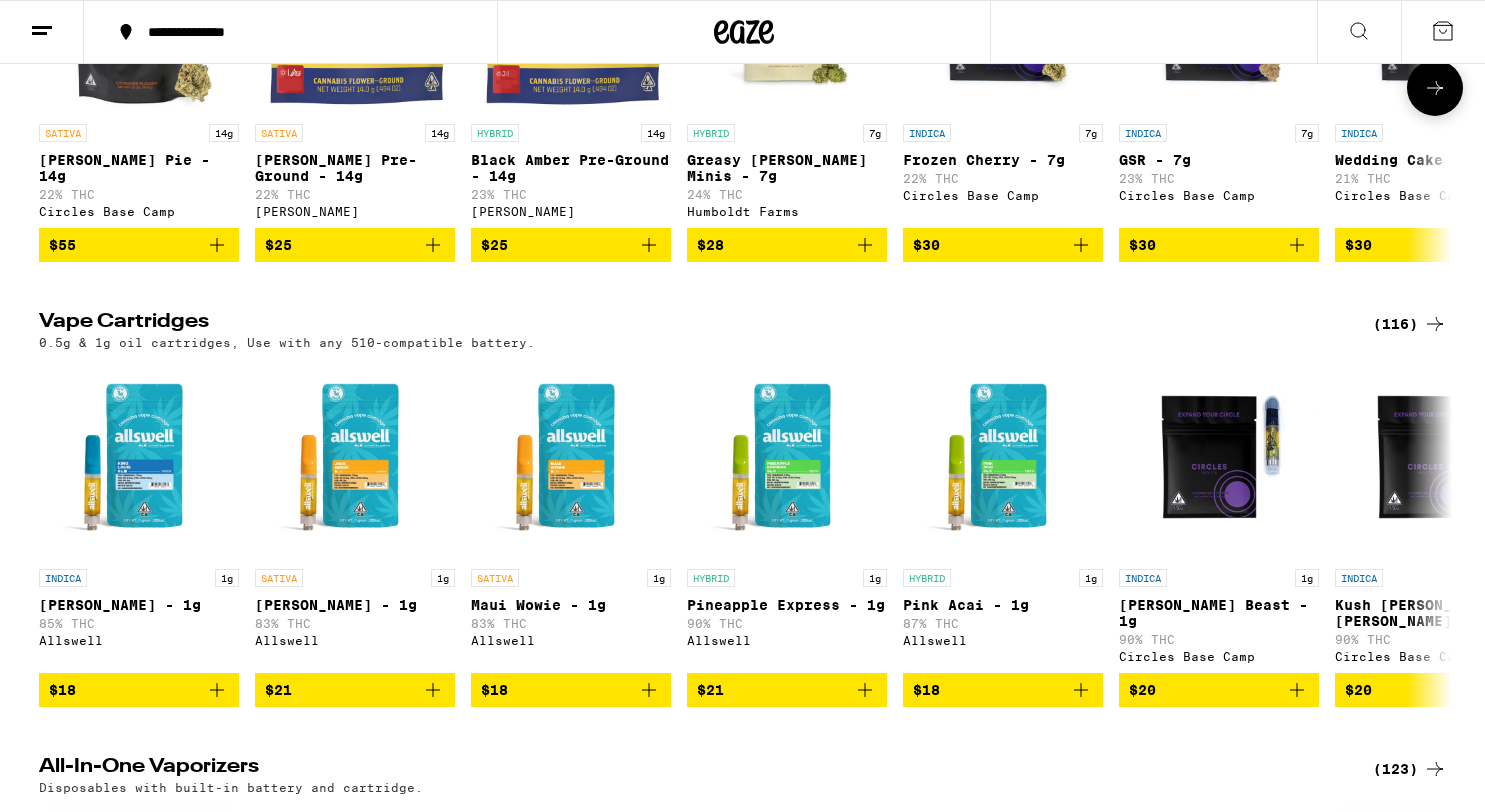 click 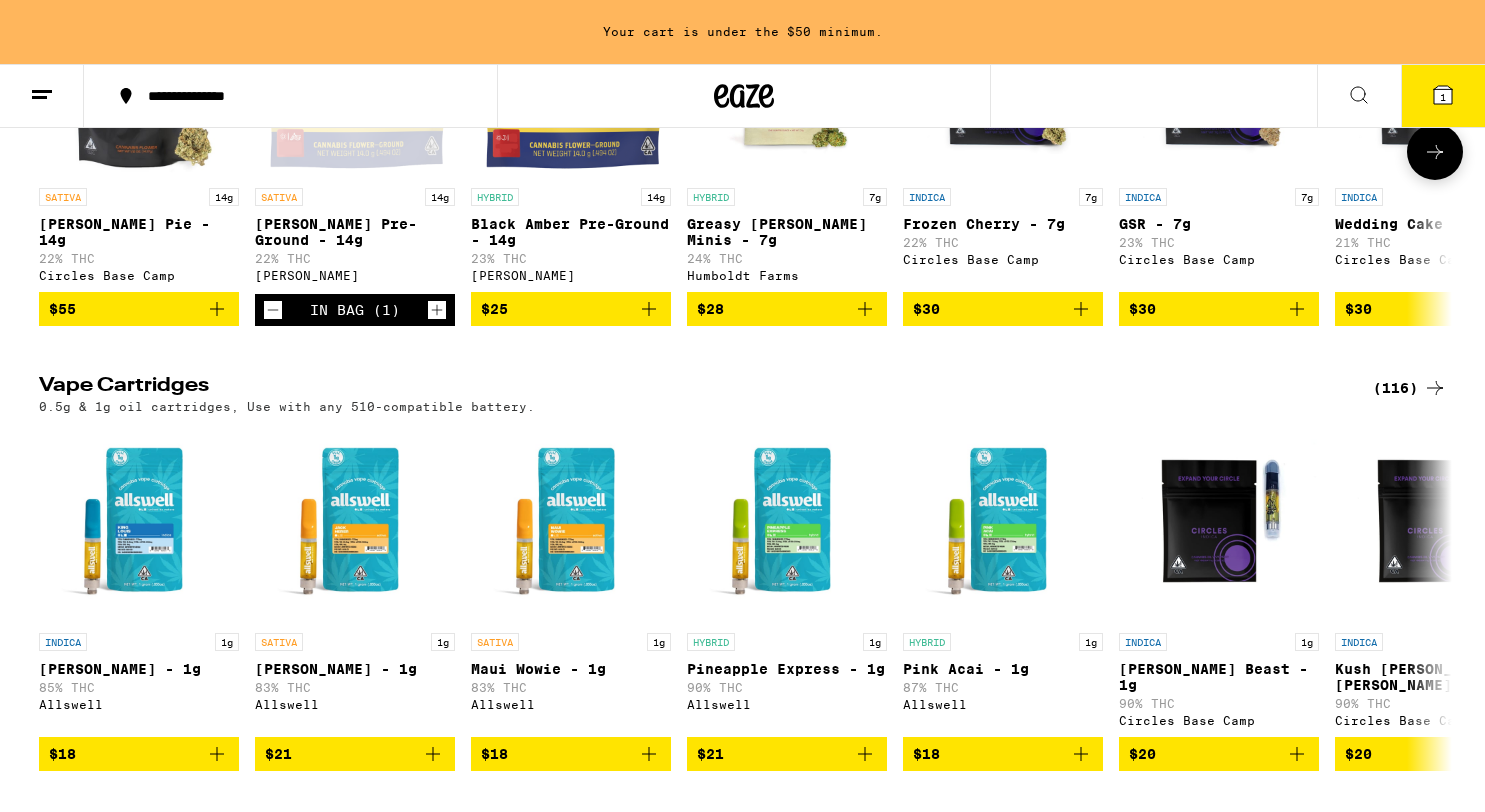 scroll, scrollTop: 1845, scrollLeft: 0, axis: vertical 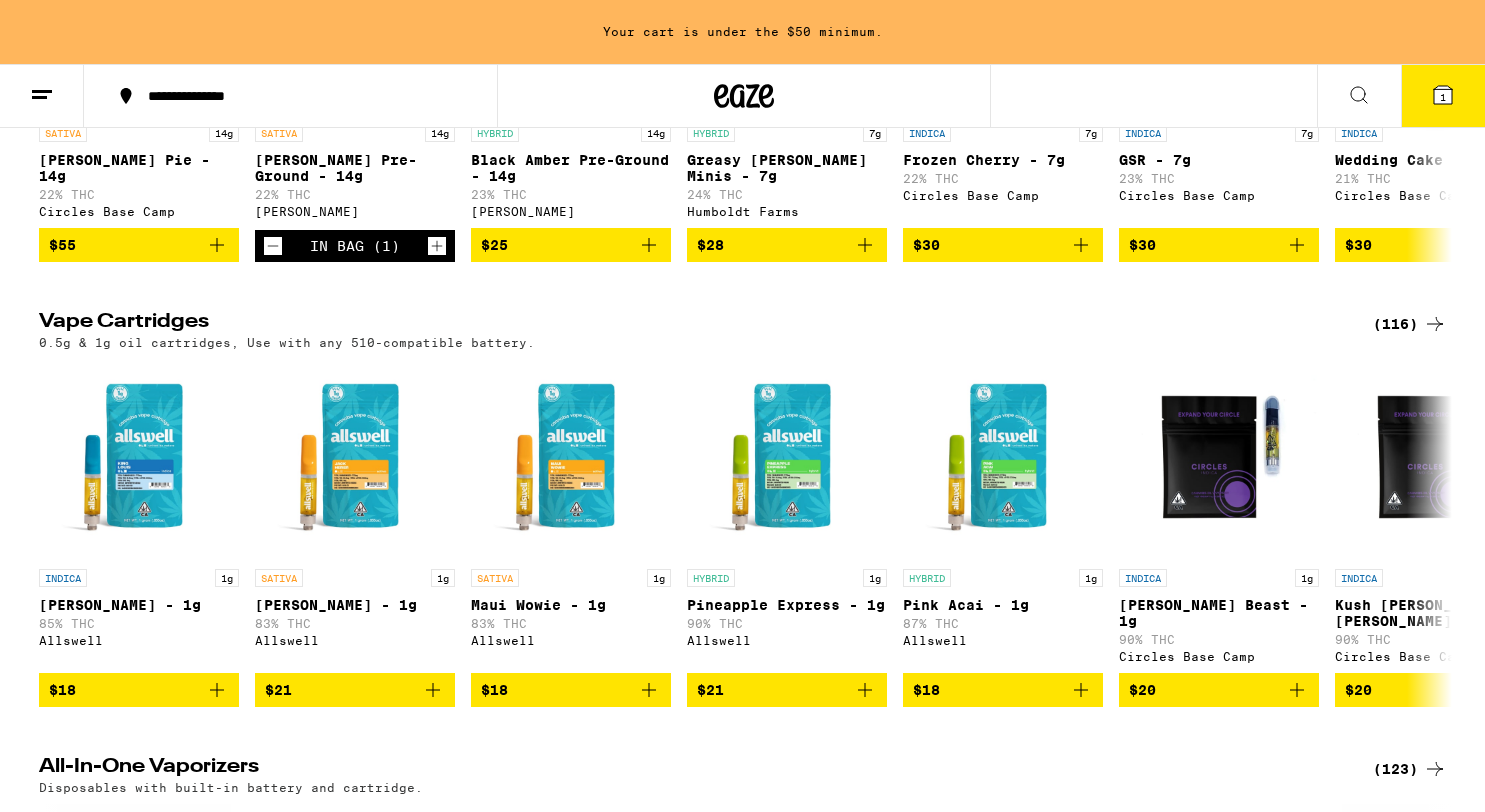 click 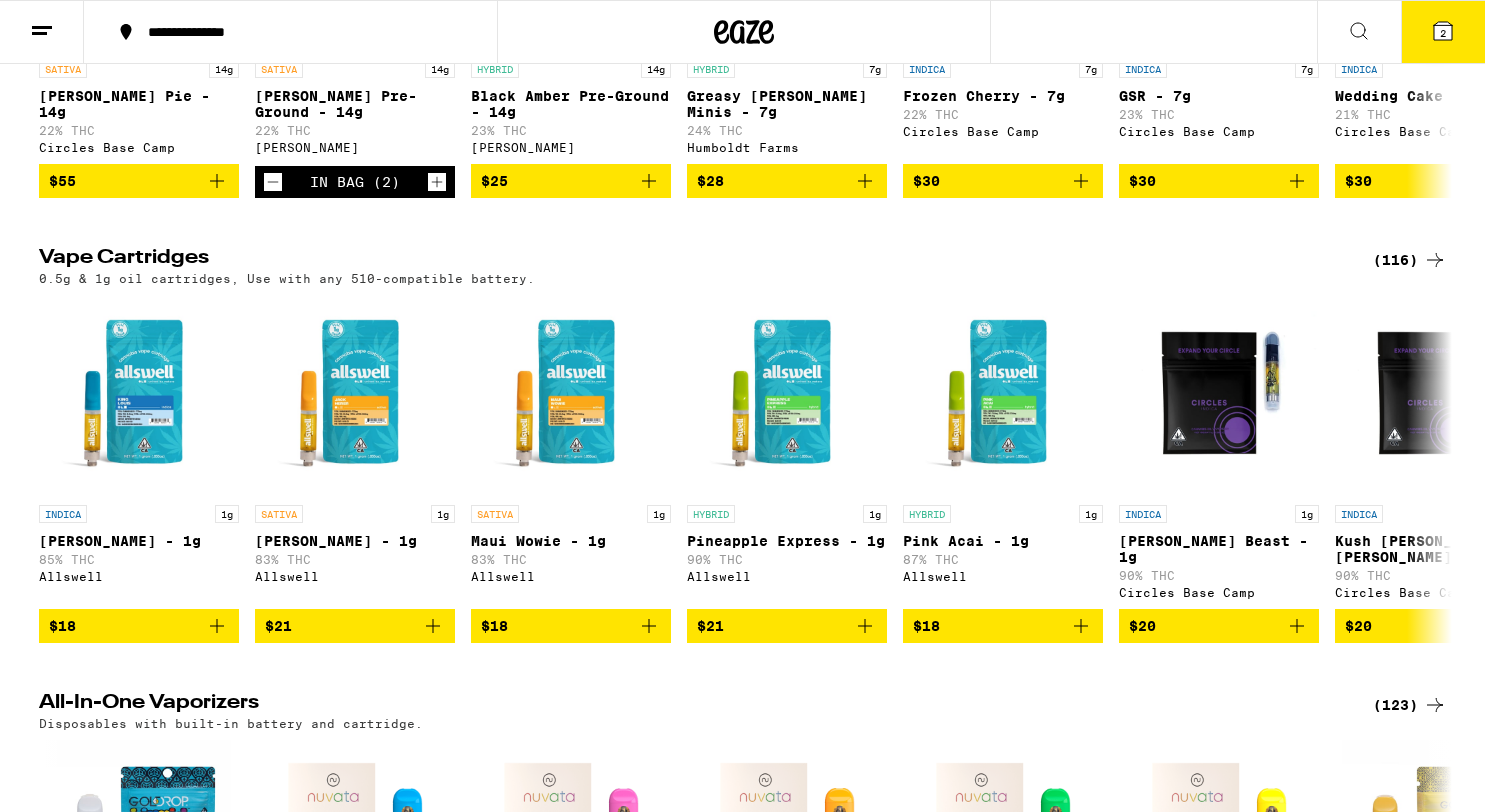scroll, scrollTop: 1781, scrollLeft: 0, axis: vertical 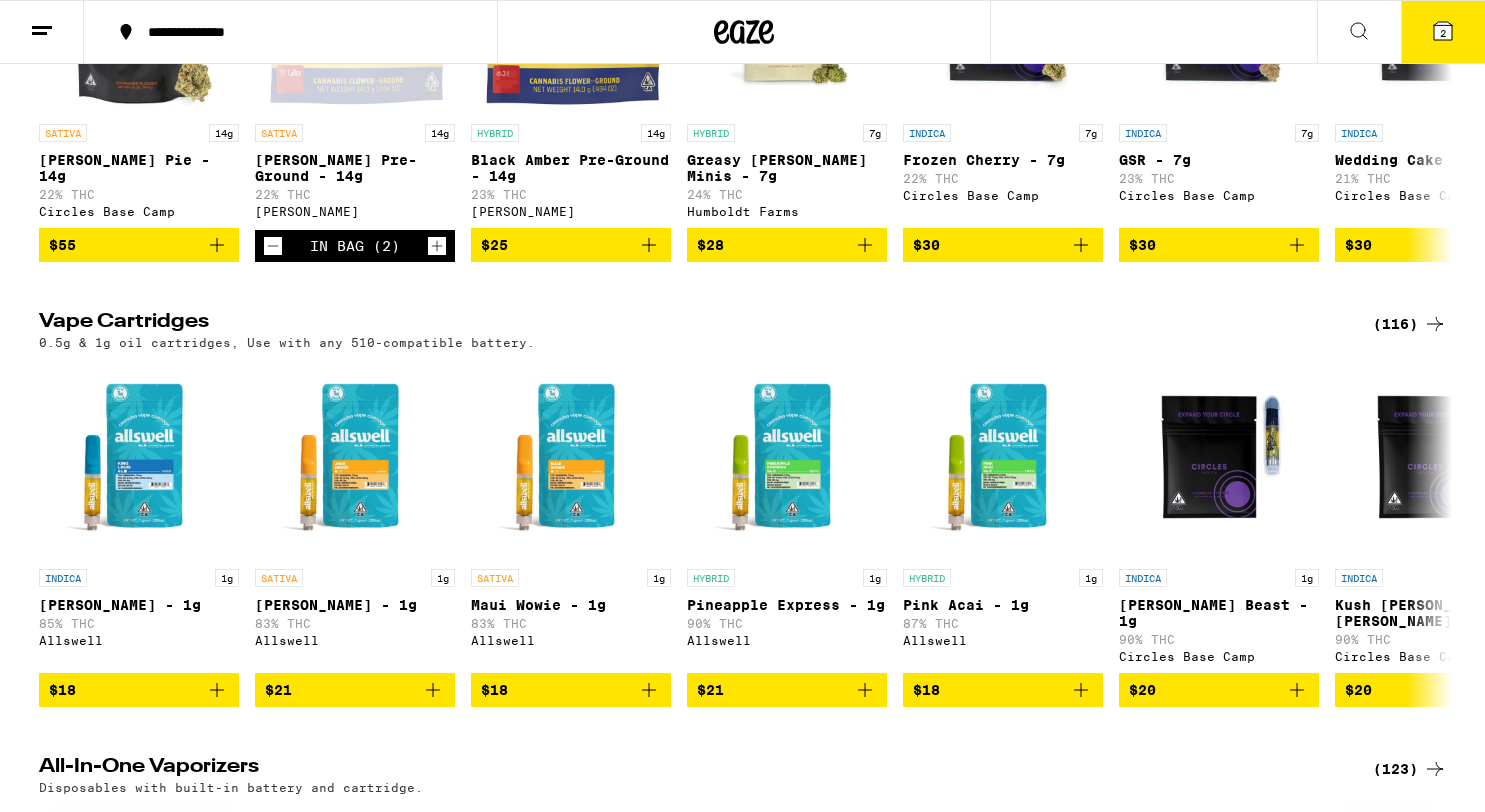 click on "2" at bounding box center (1443, 32) 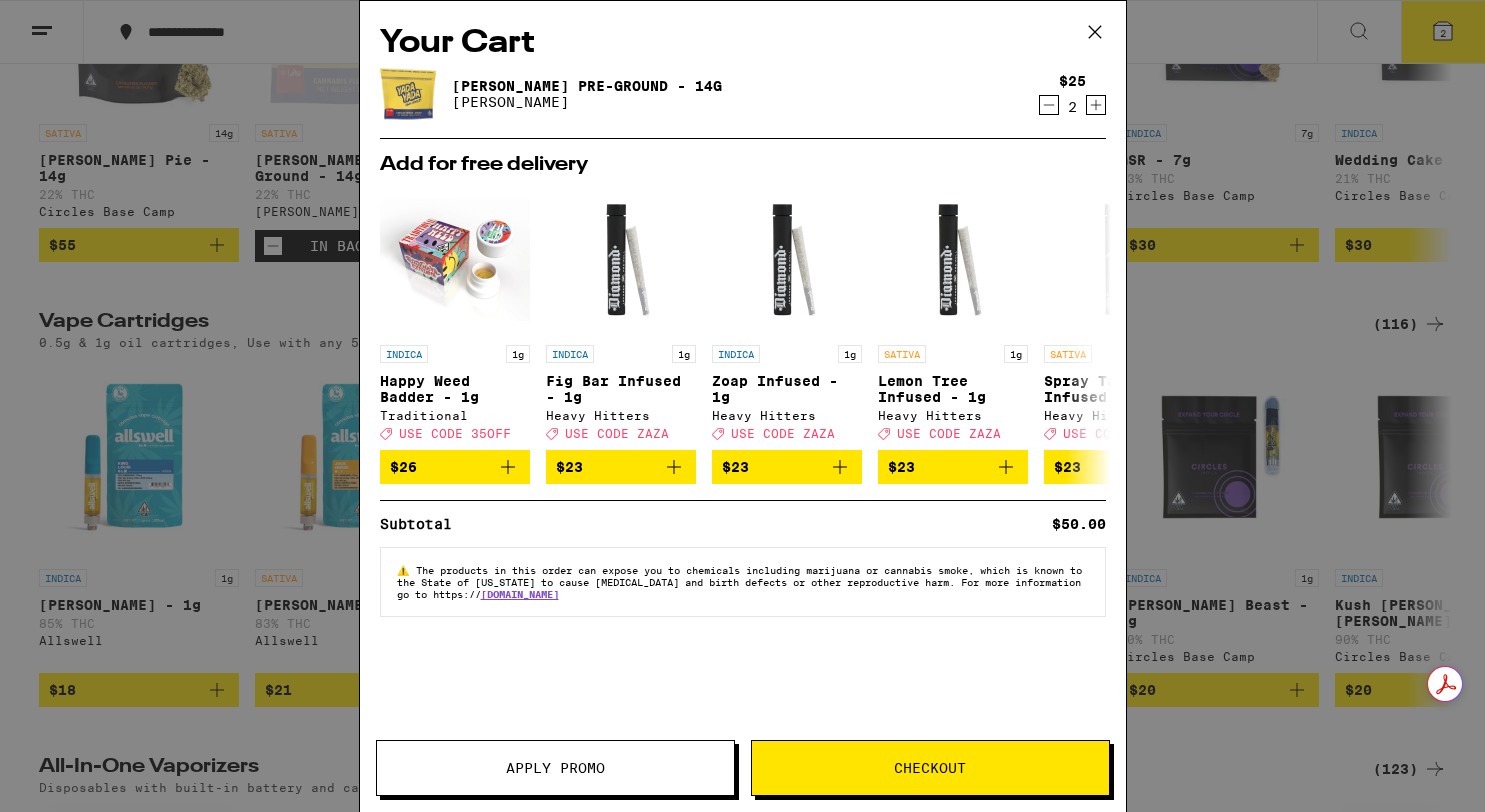 click on "Checkout" at bounding box center (930, 768) 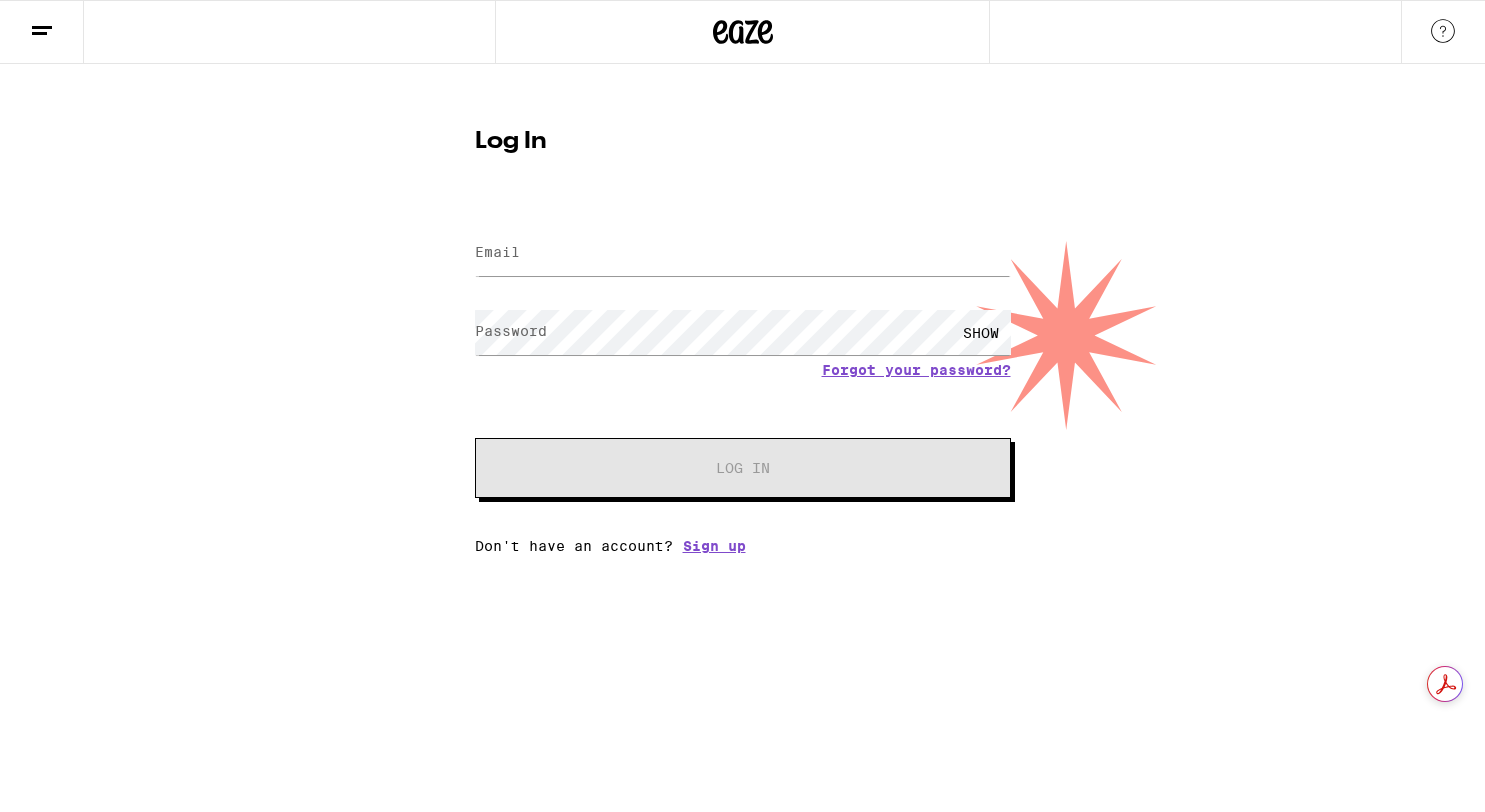scroll, scrollTop: 0, scrollLeft: 0, axis: both 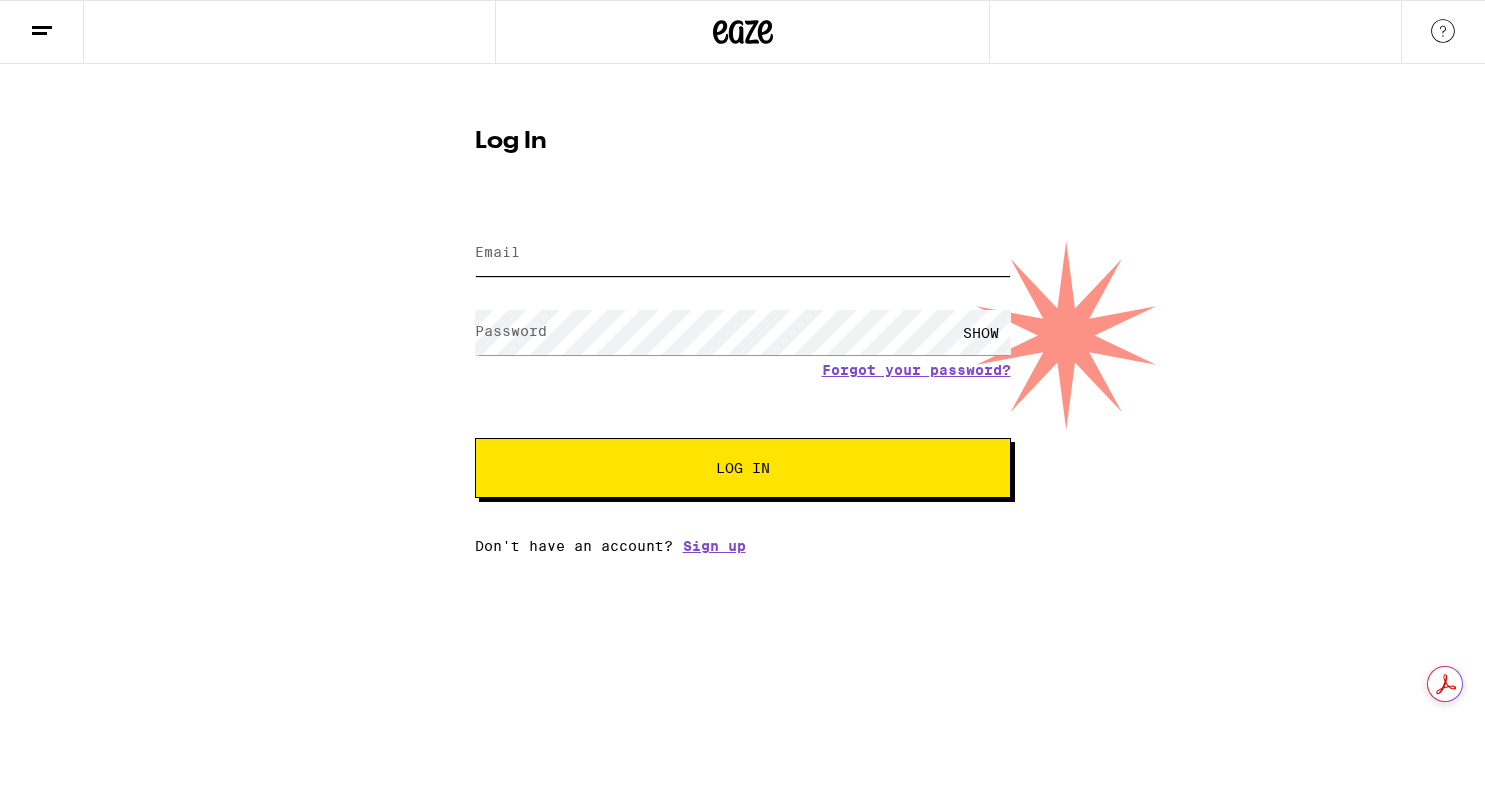 click on "Email" at bounding box center [743, 253] 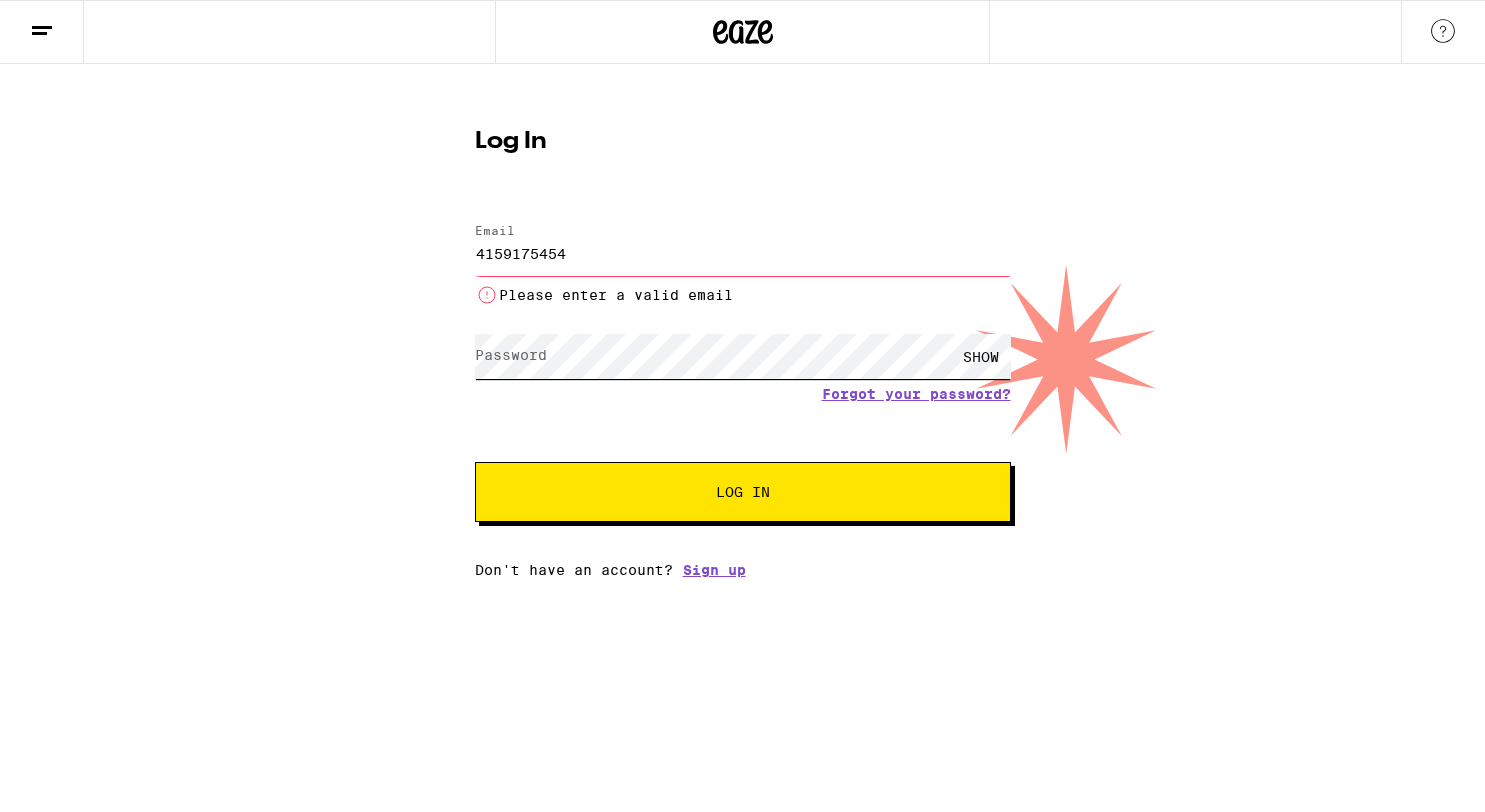 click on "SHOW" at bounding box center [743, 356] 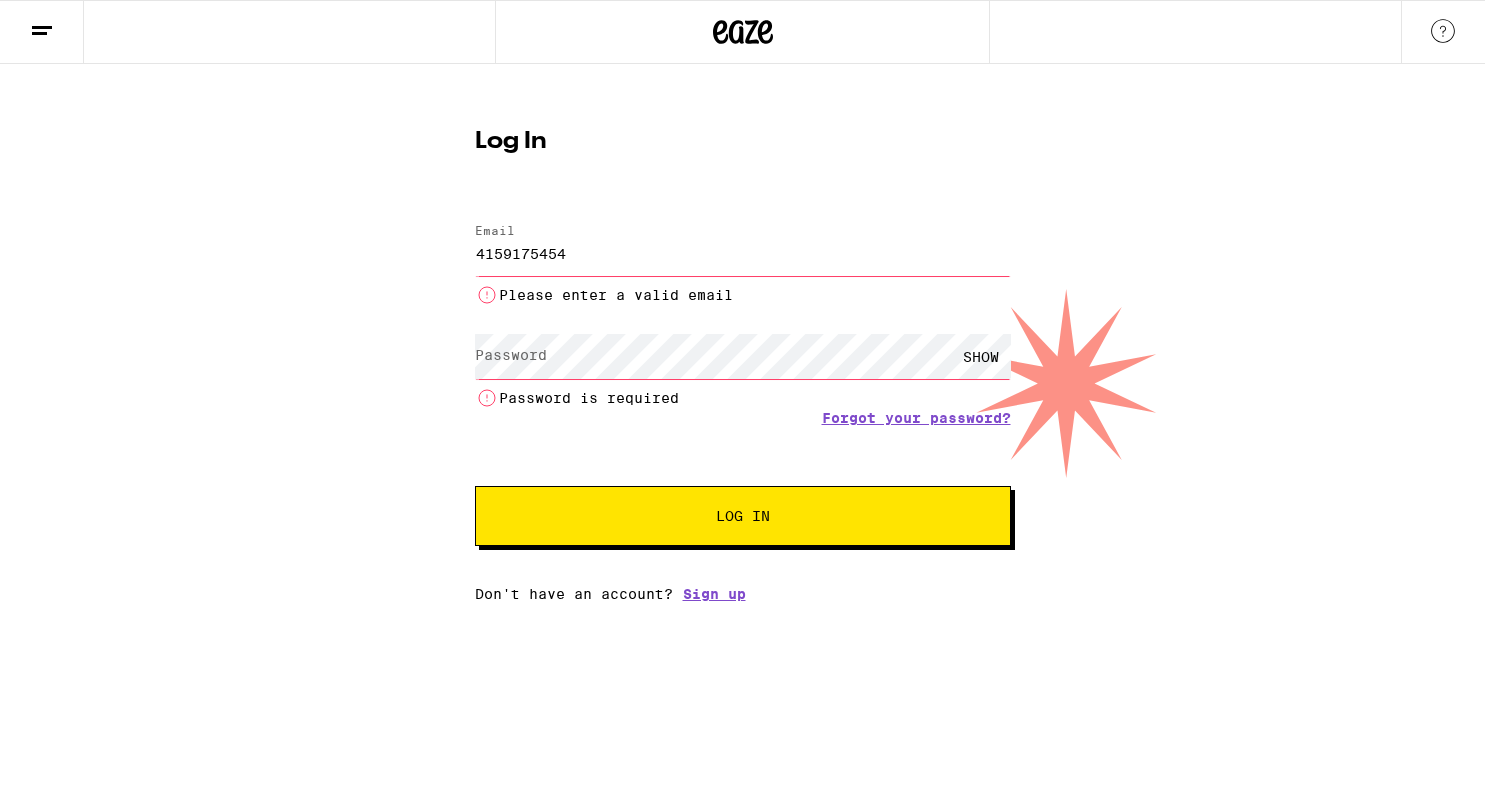 click on "4159175454 Please enter a valid email" at bounding box center [743, 265] 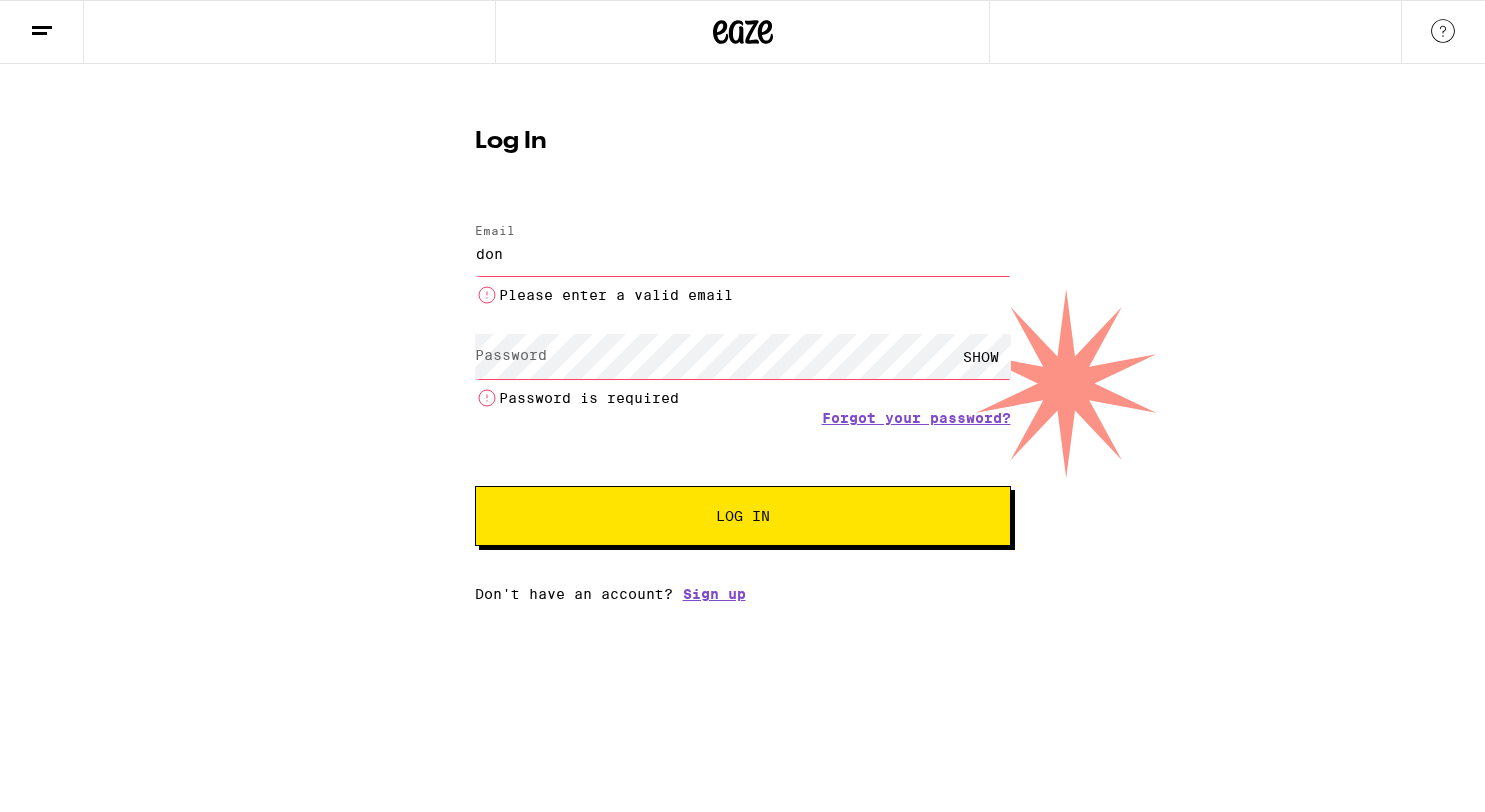 type on "[EMAIL_ADDRESS][DOMAIN_NAME]" 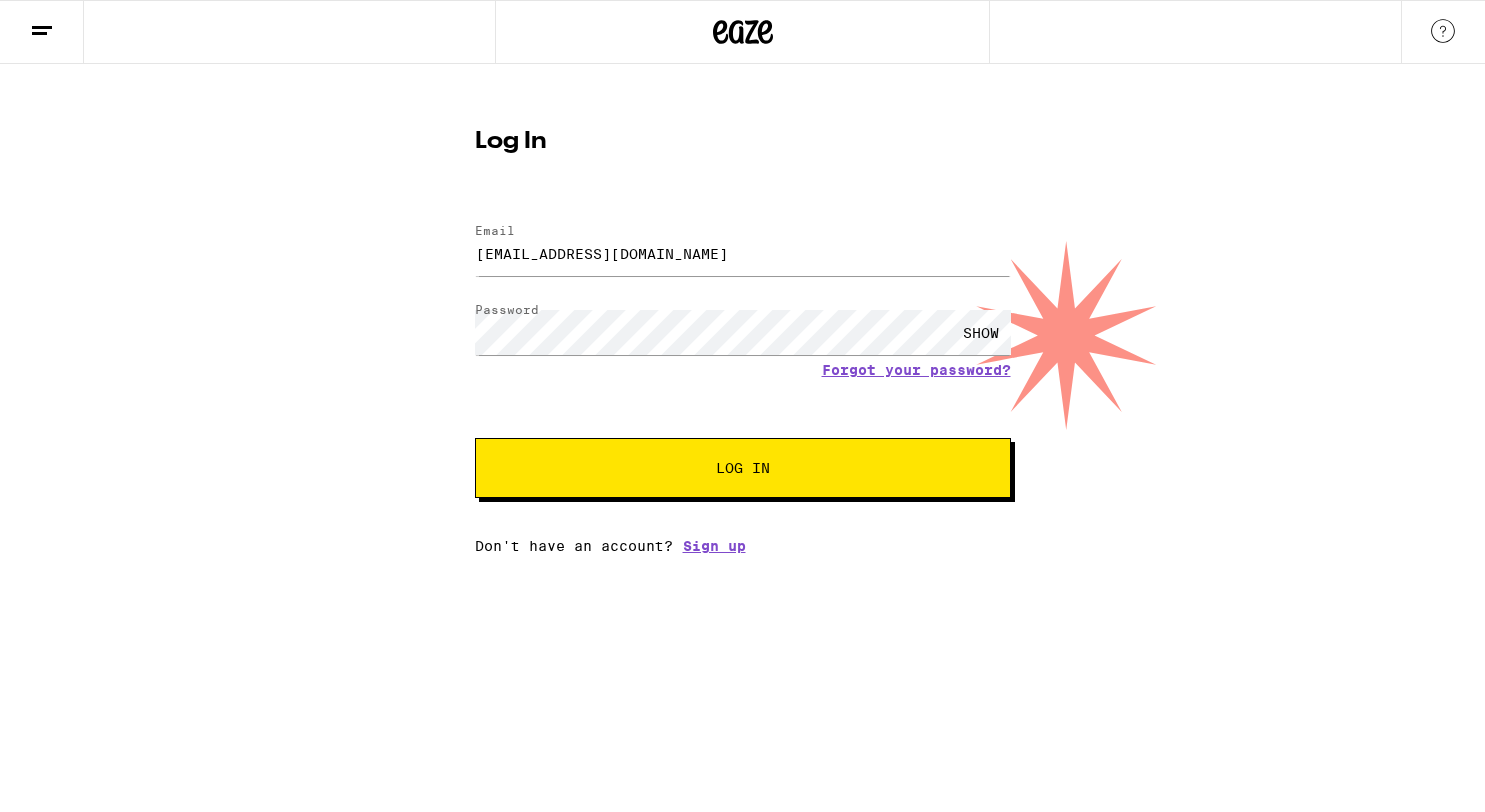 click on "SHOW" at bounding box center [981, 332] 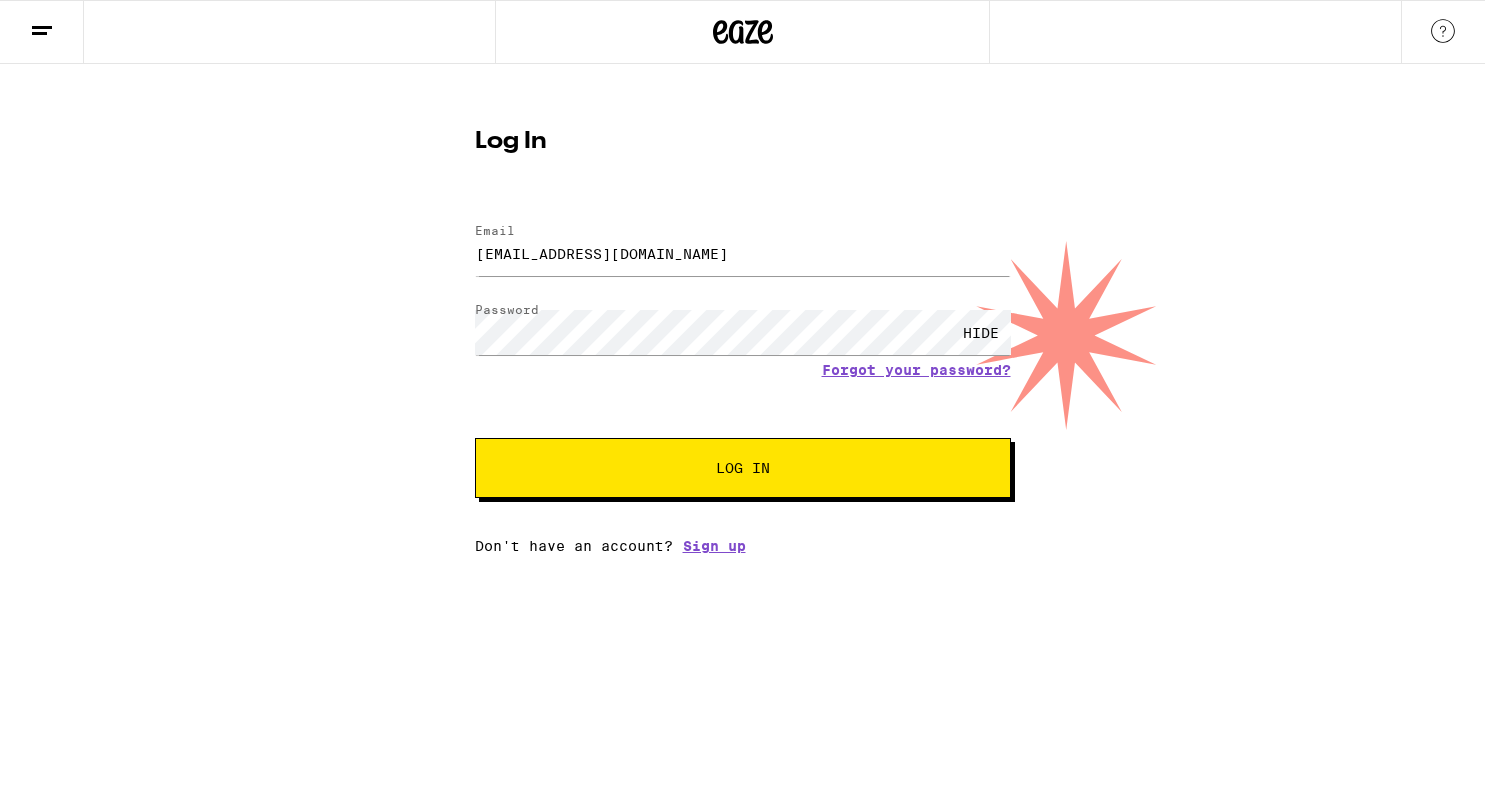 click on "Log In" at bounding box center [743, 468] 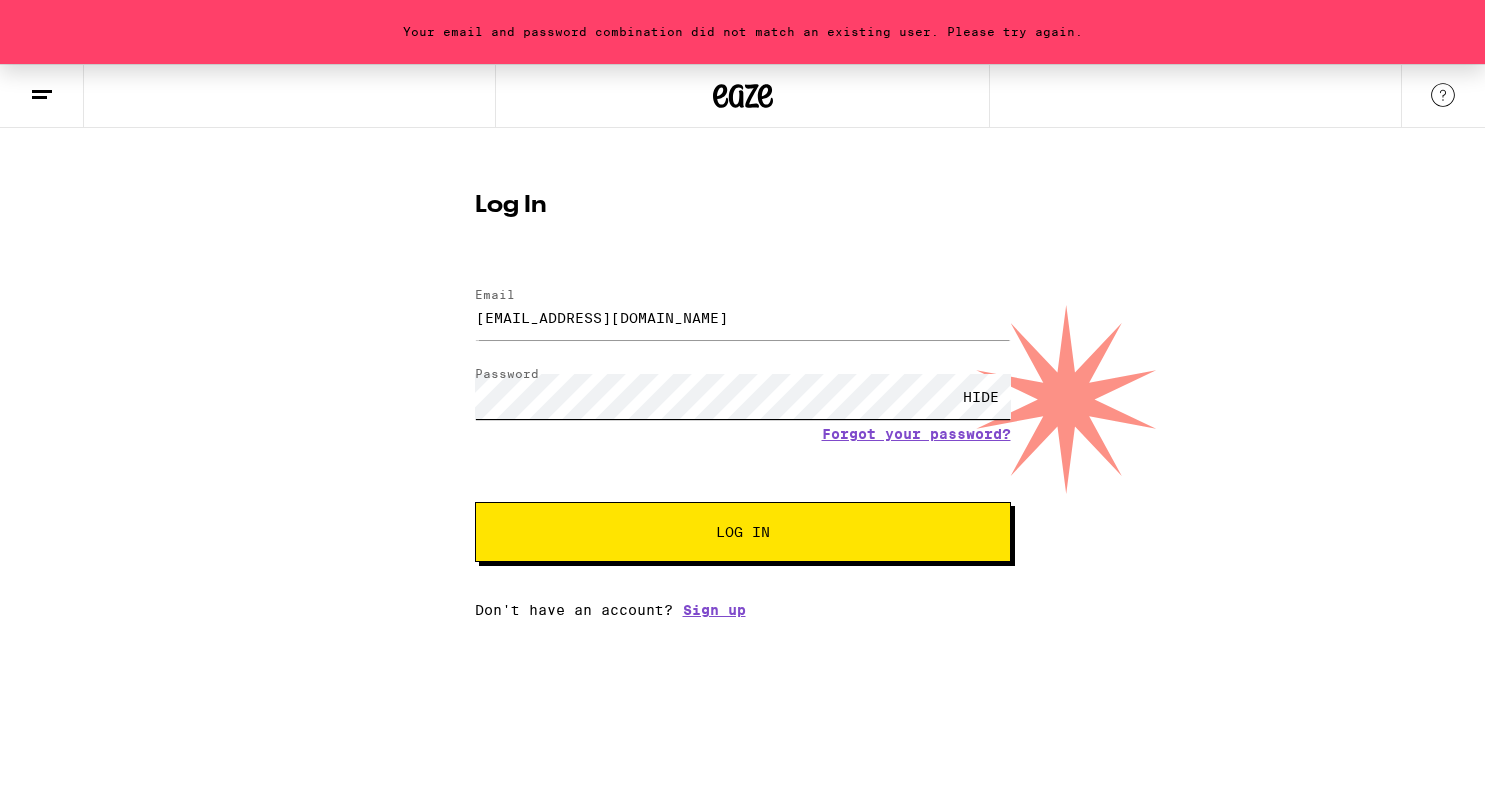click on "Log In" at bounding box center (743, 532) 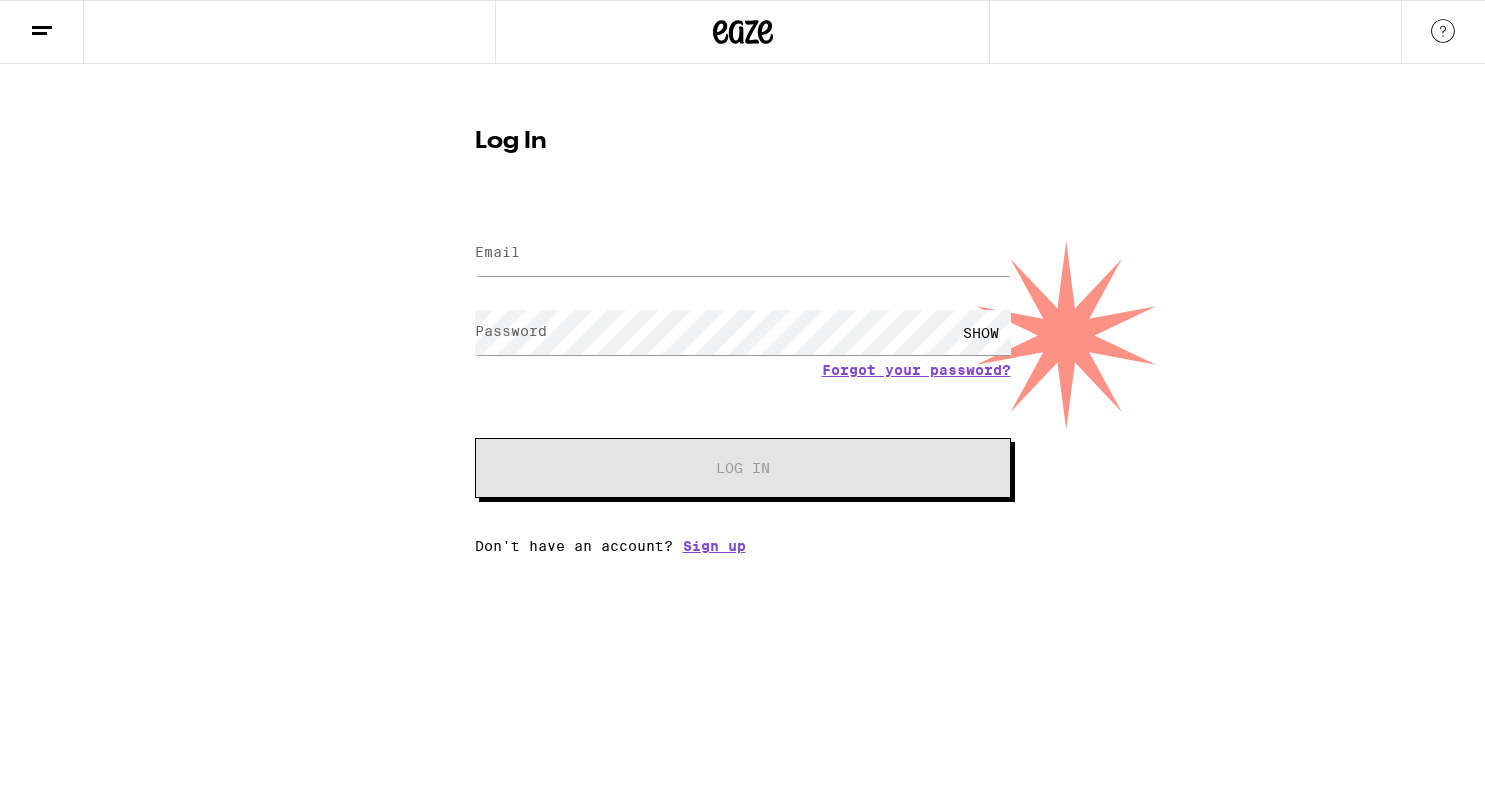 scroll, scrollTop: 0, scrollLeft: 0, axis: both 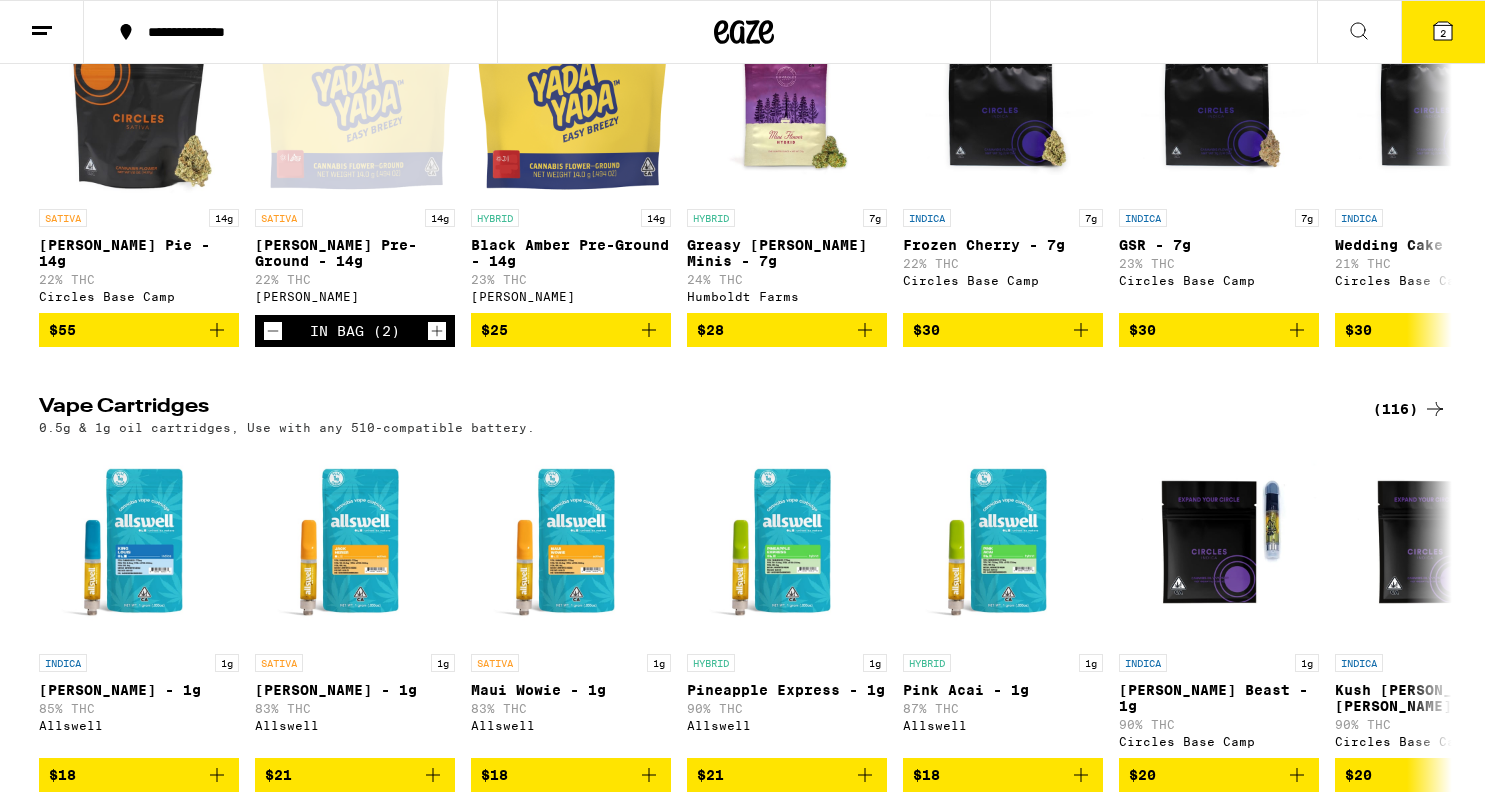 click on "2" at bounding box center (1443, 32) 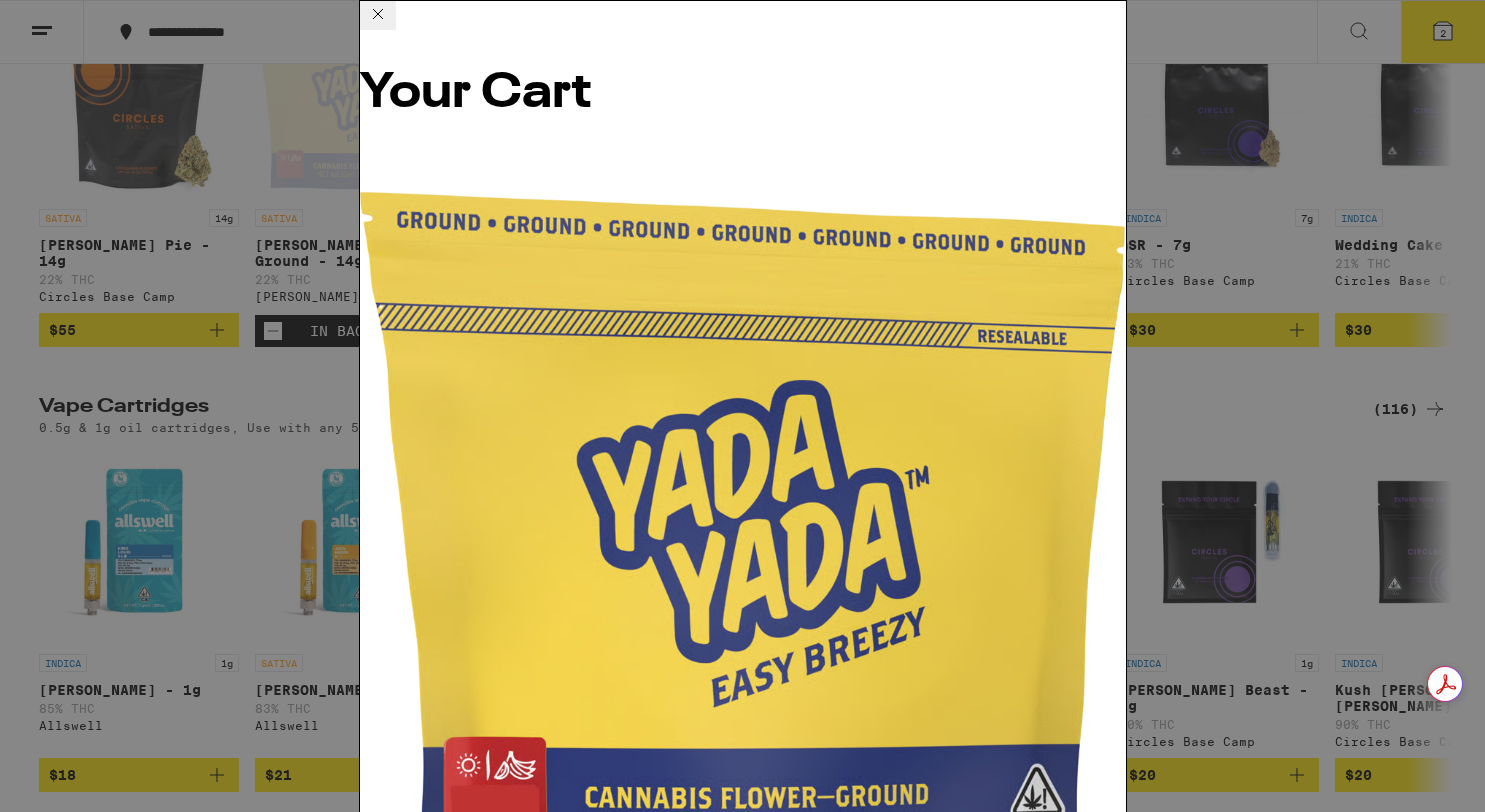 scroll, scrollTop: 1696, scrollLeft: 0, axis: vertical 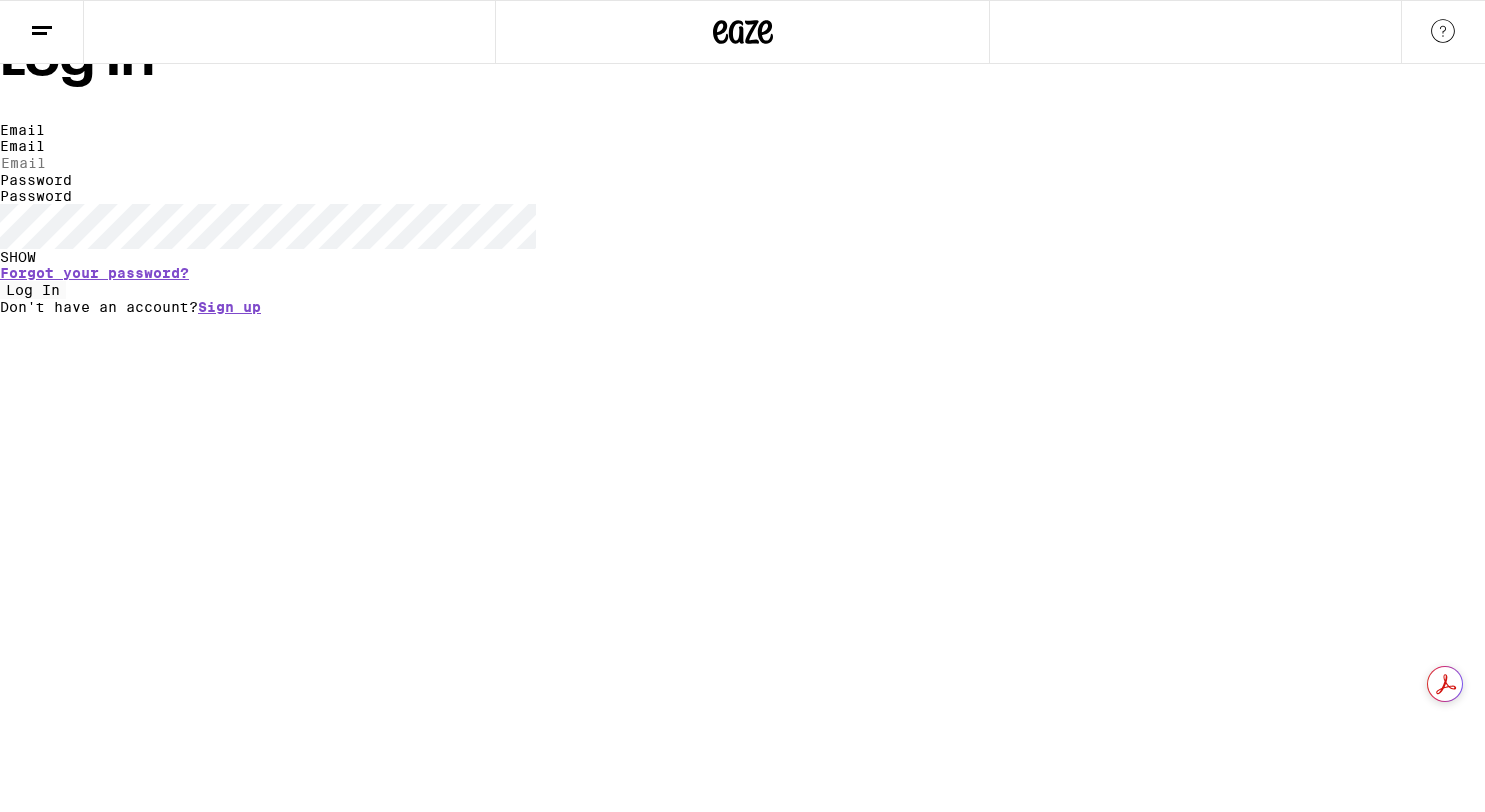 click on "Email" at bounding box center [92, 163] 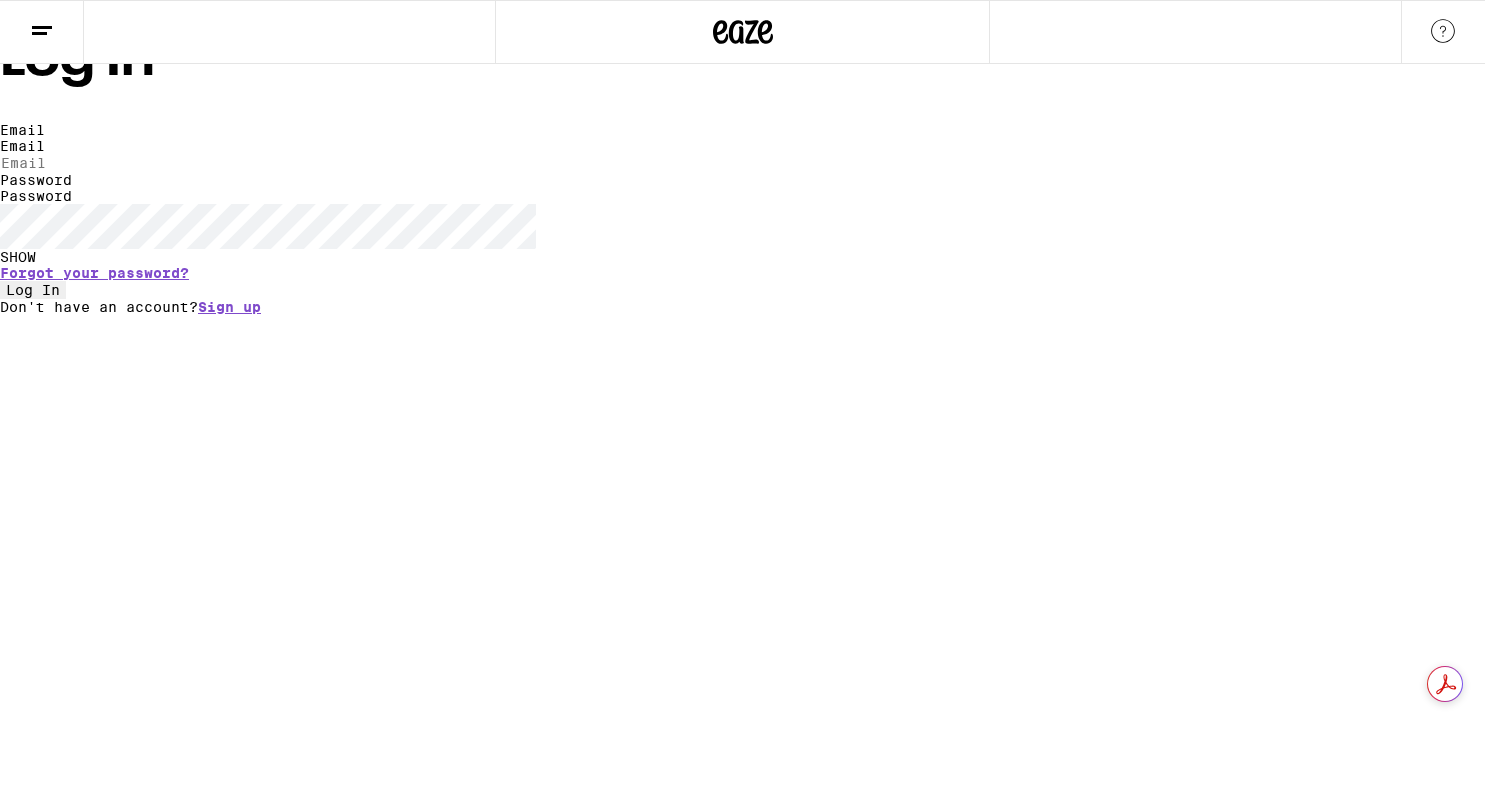 type on "[EMAIL_ADDRESS][DOMAIN_NAME]" 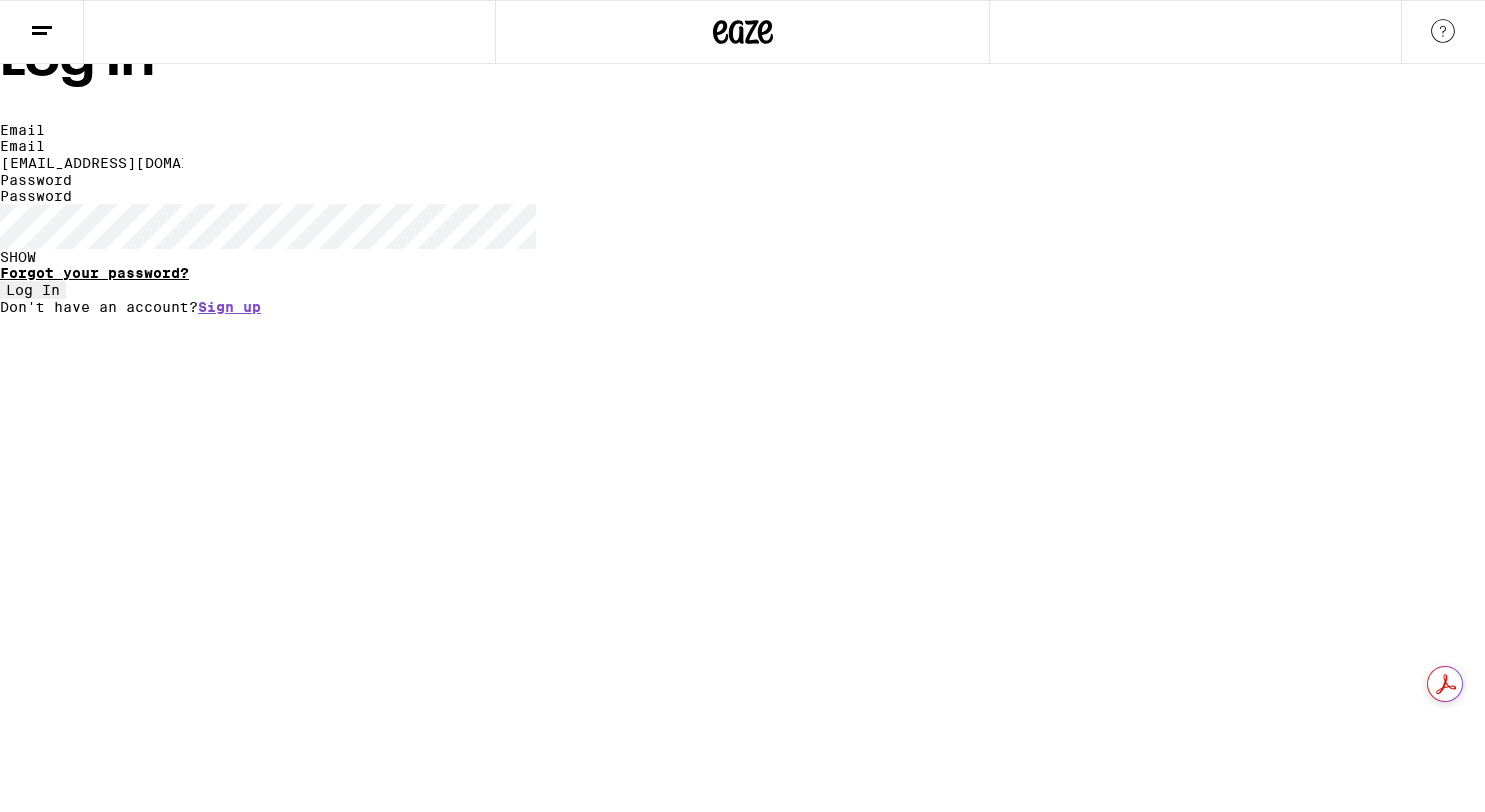 click on "Forgot your password?" at bounding box center (94, 273) 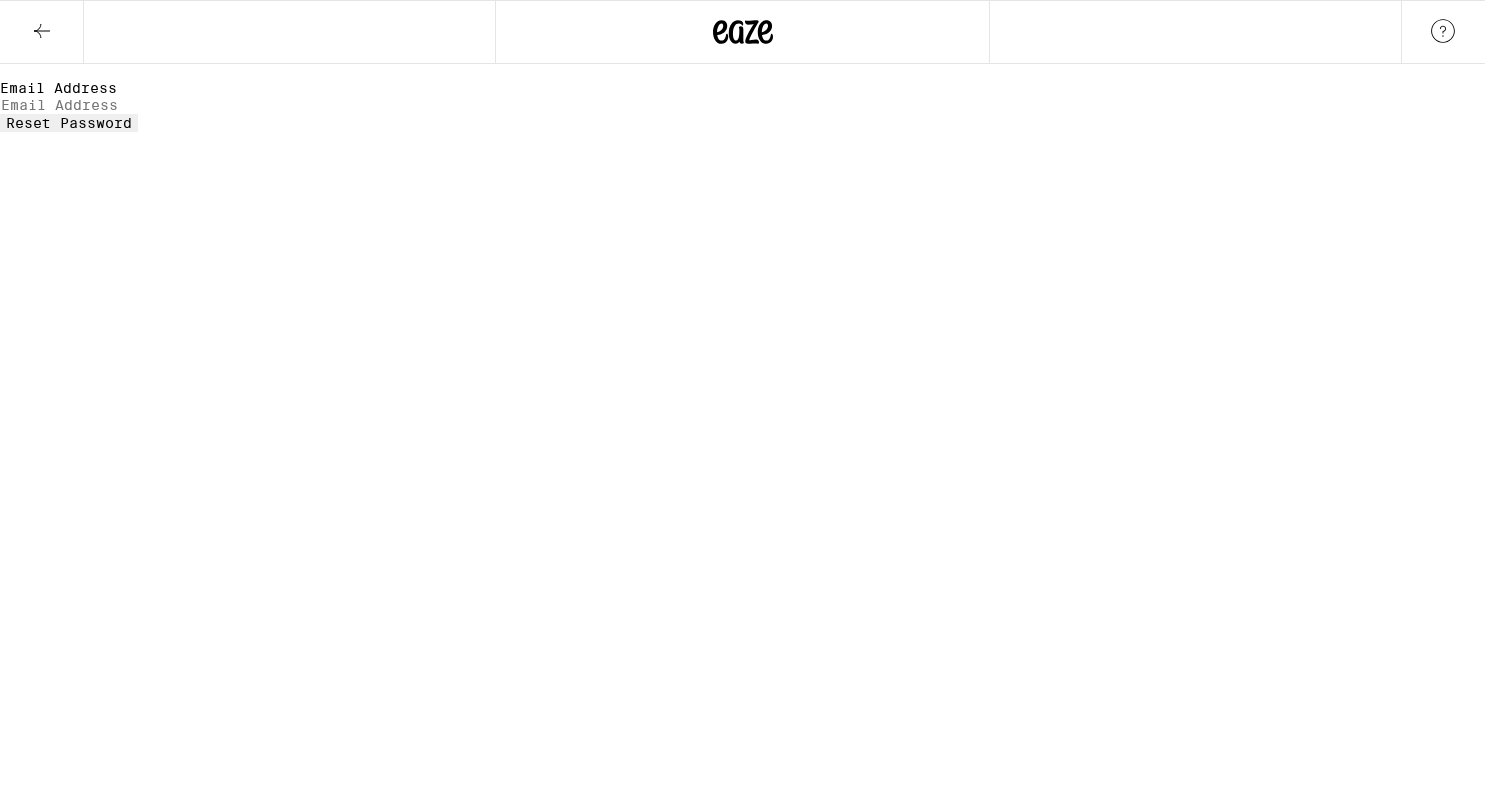 click on "Reset Your Password Email Address Reset Password
Weed Delivery | Buy THC and CBD Edibles, Vapes, and more on Eaze" at bounding box center [742, 66] 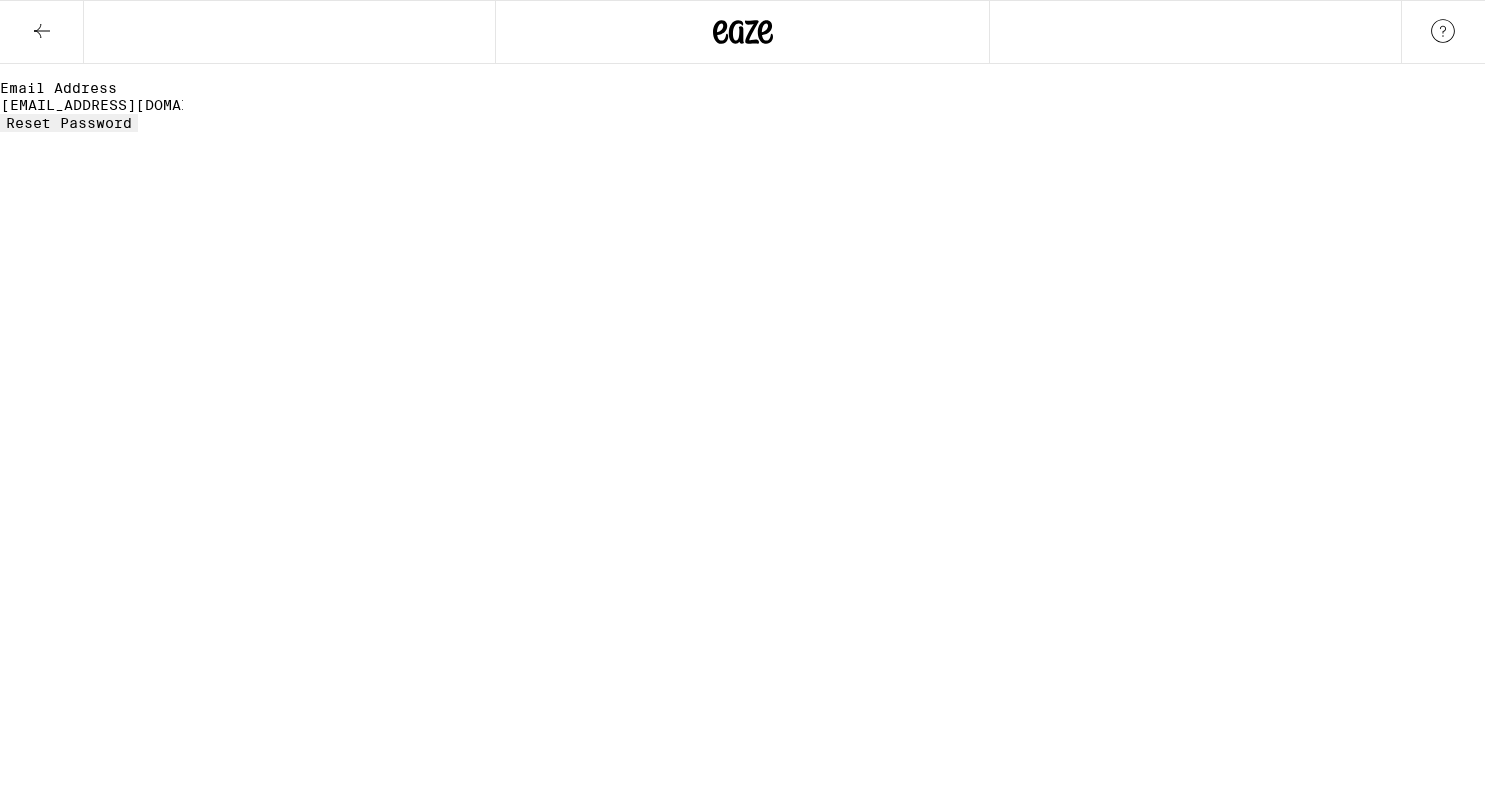 click on "Reset Password" at bounding box center [69, 123] 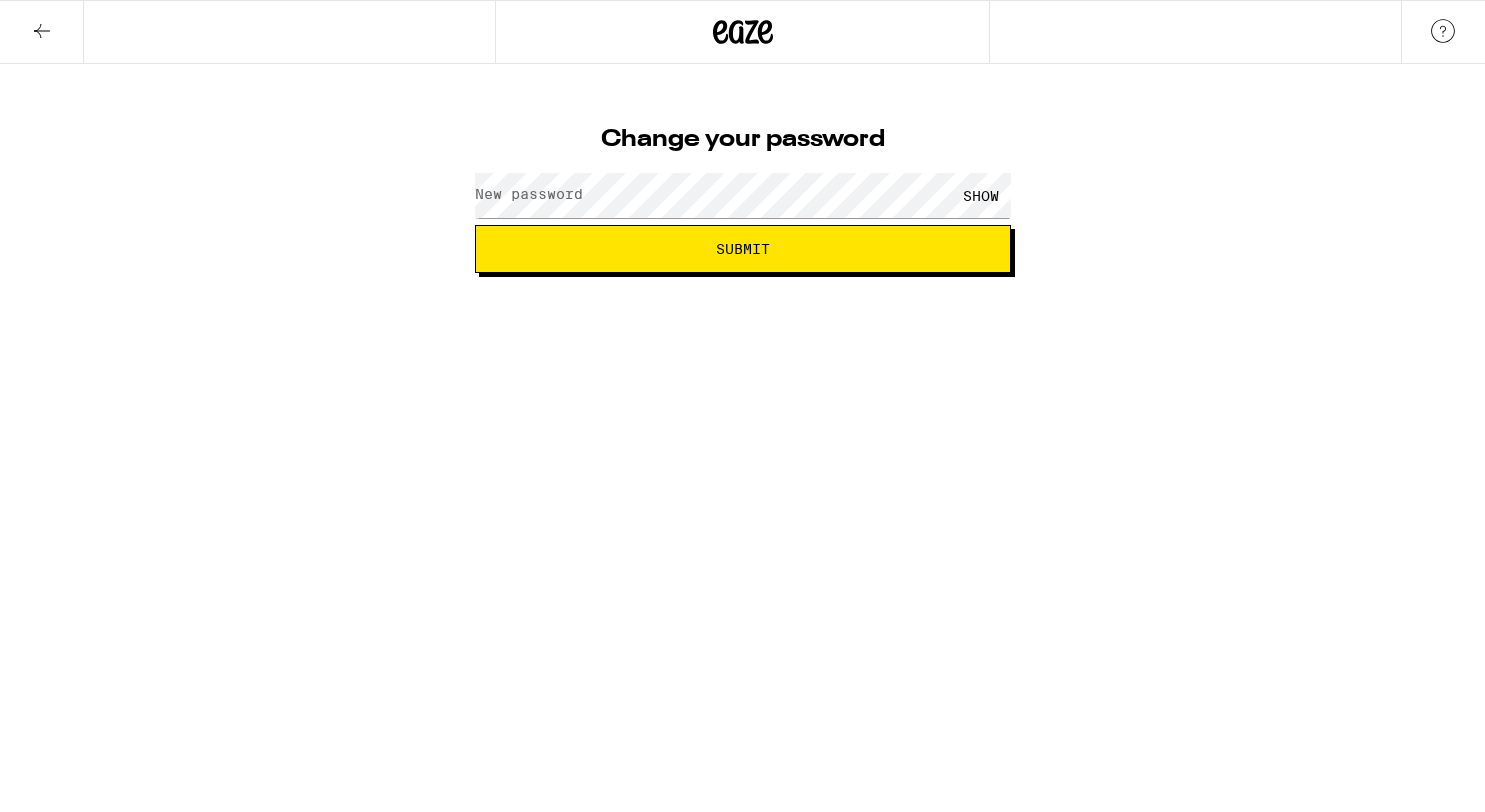 scroll, scrollTop: 0, scrollLeft: 0, axis: both 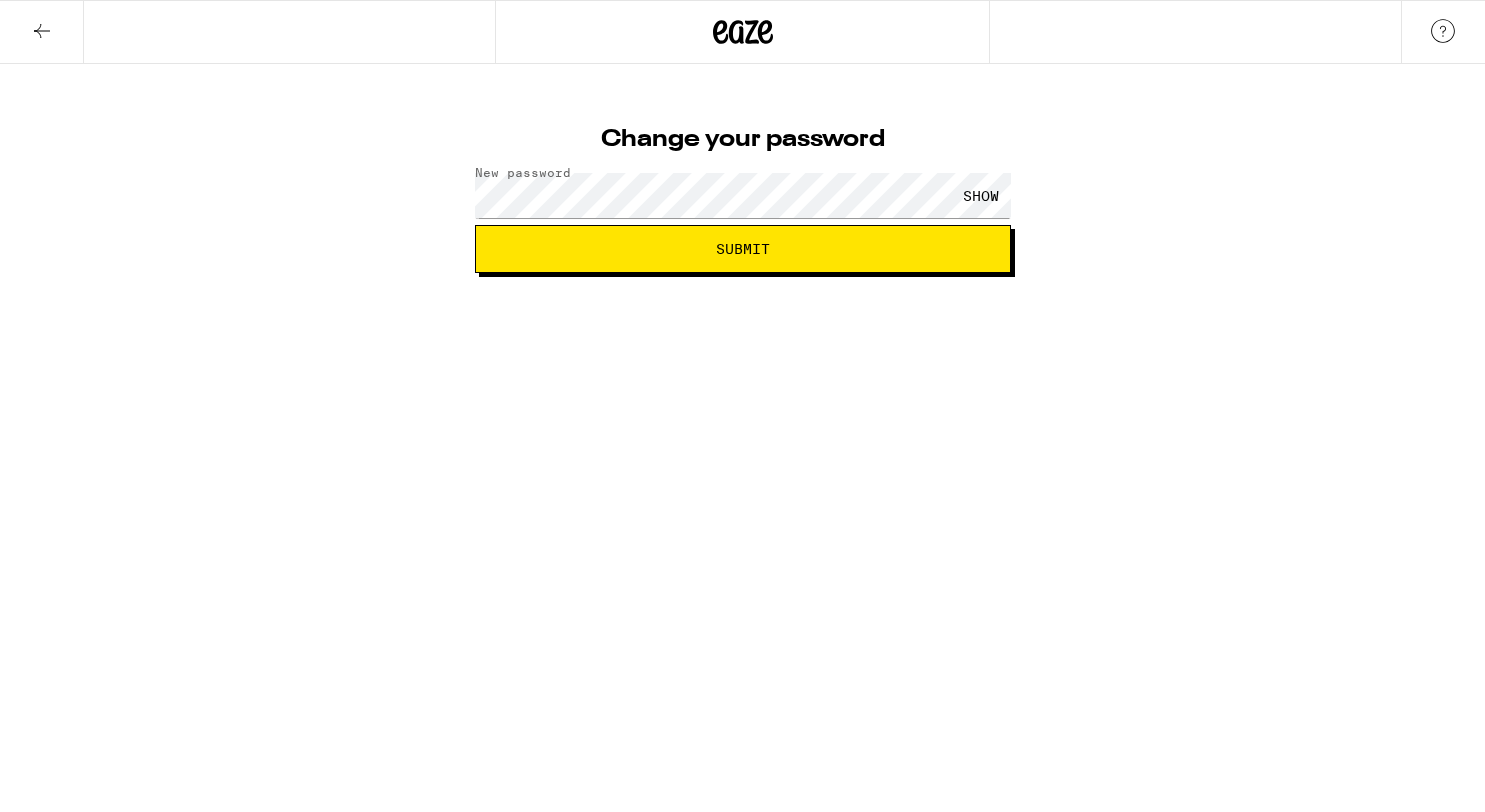 click on "SHOW" at bounding box center (981, 195) 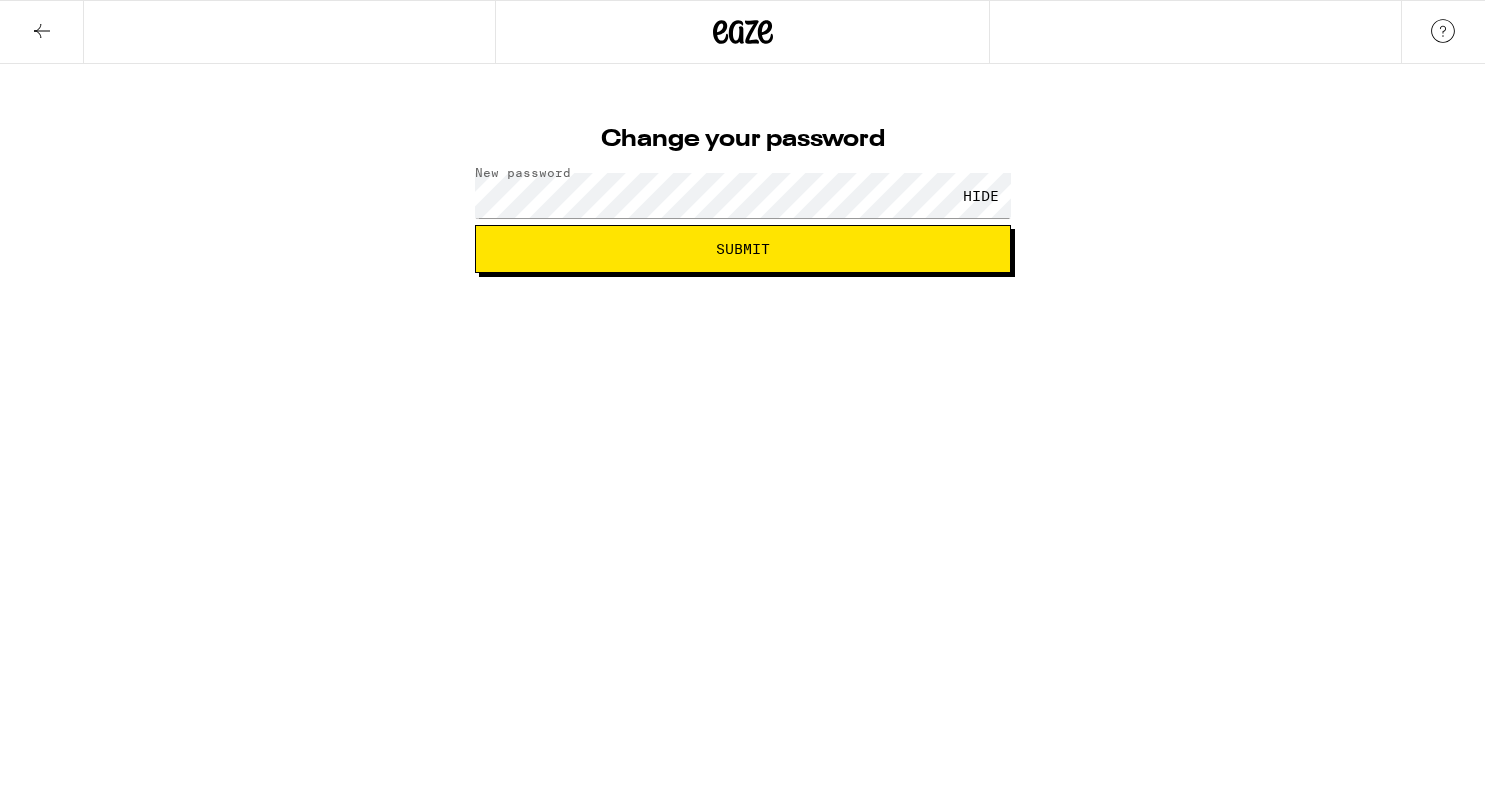 click on "HIDE" at bounding box center [981, 195] 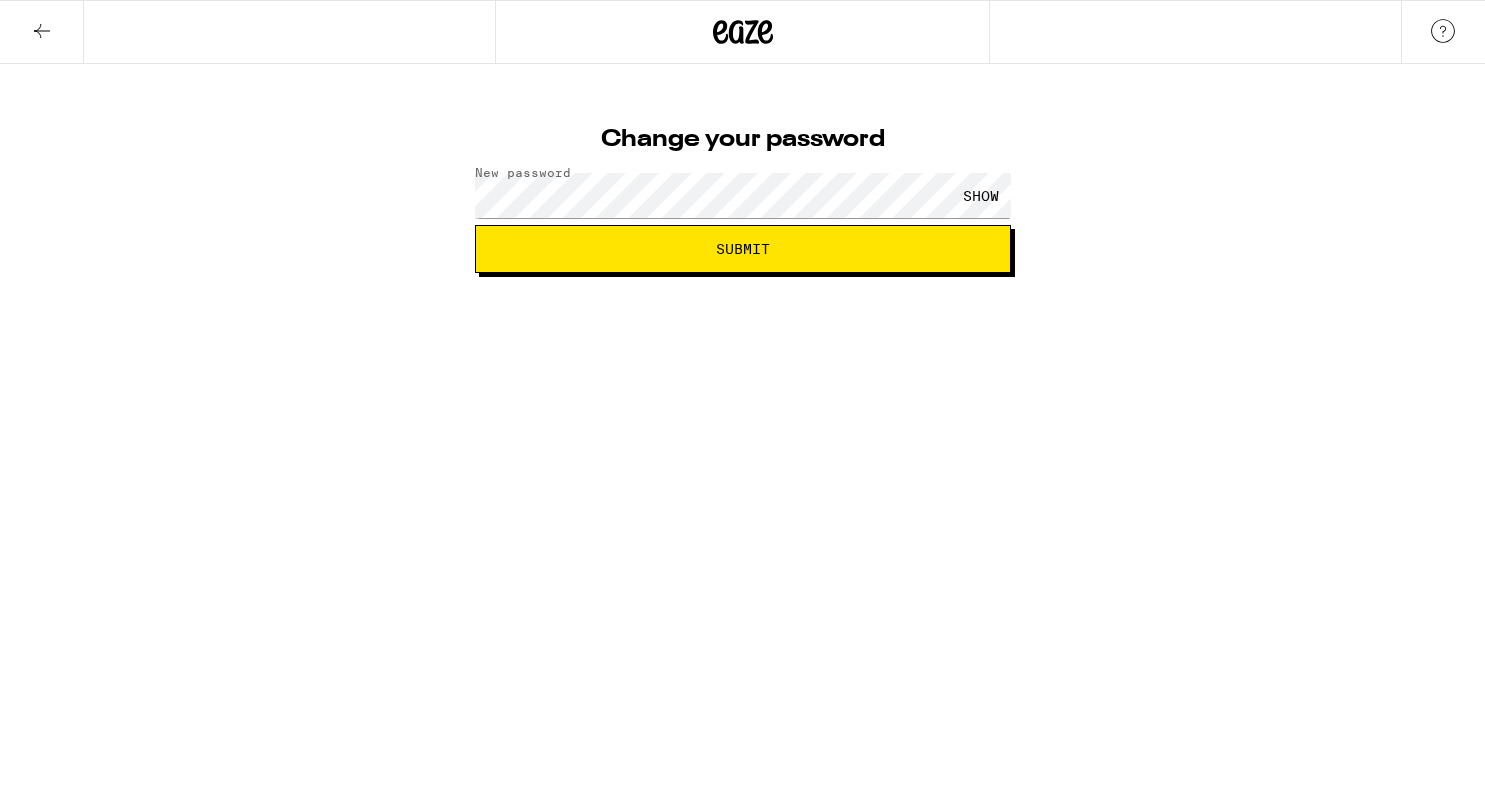 click on "Submit" at bounding box center [743, 249] 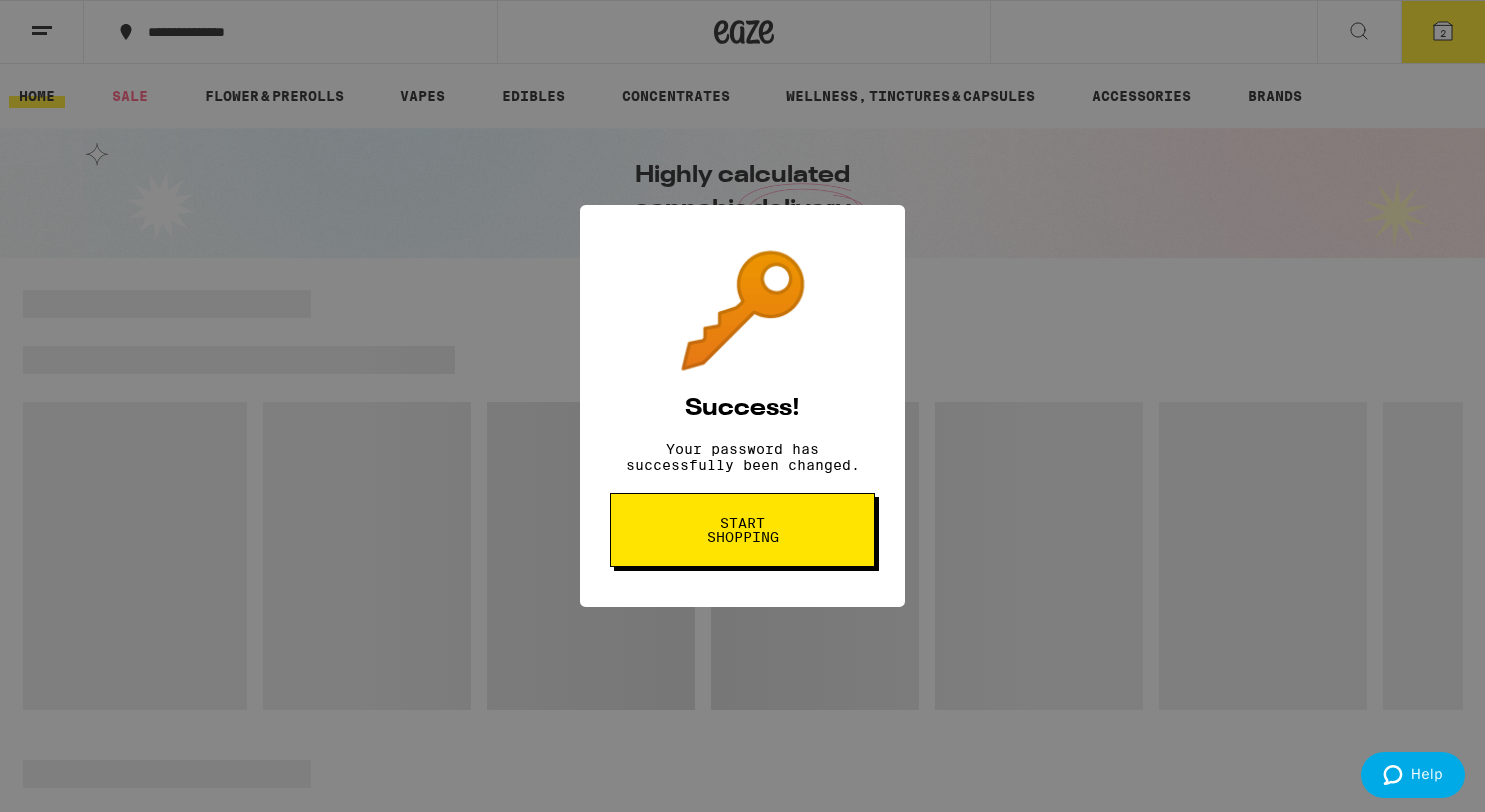 click on "Start shopping" at bounding box center [742, 530] 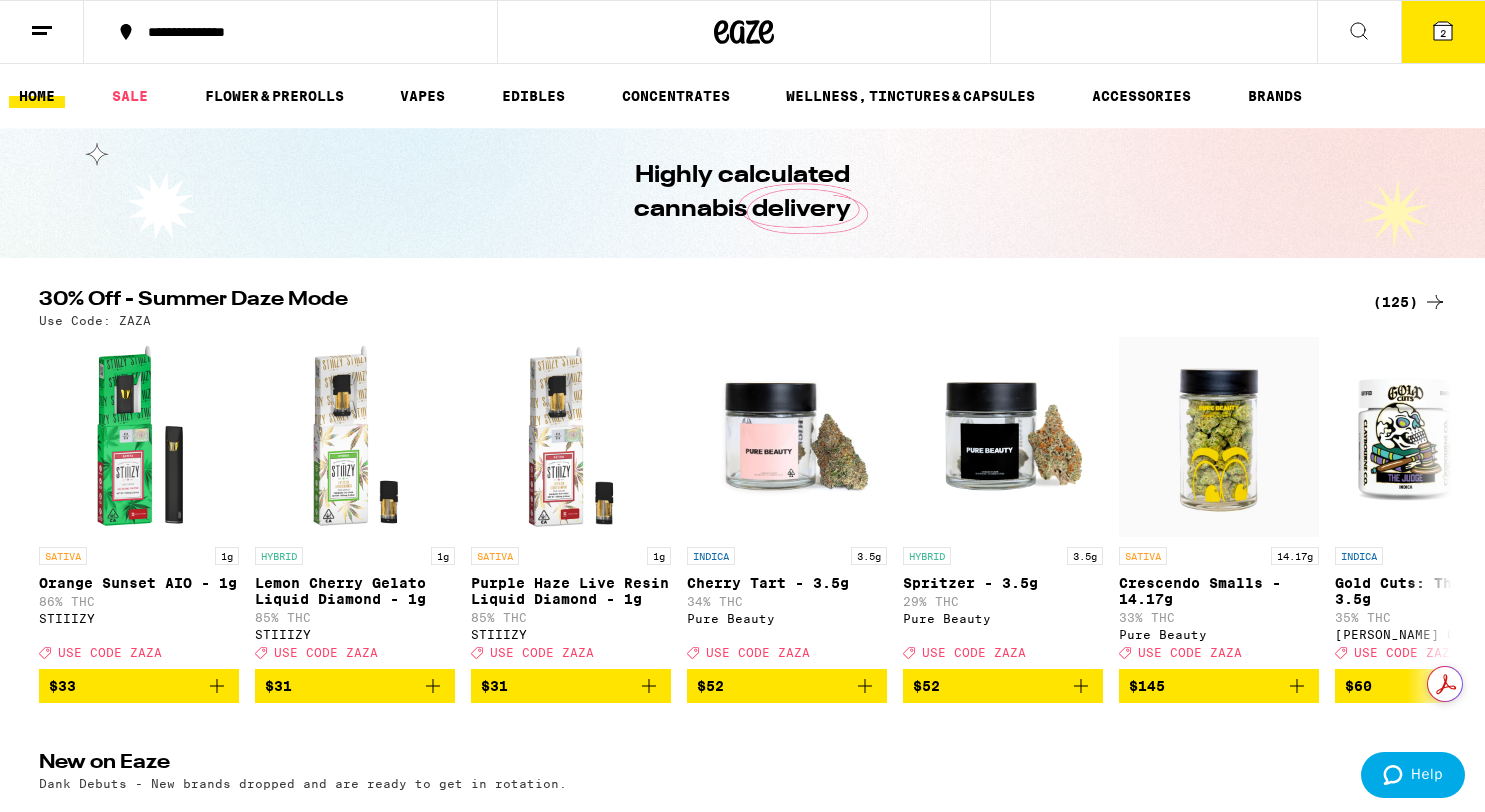 scroll, scrollTop: 0, scrollLeft: 0, axis: both 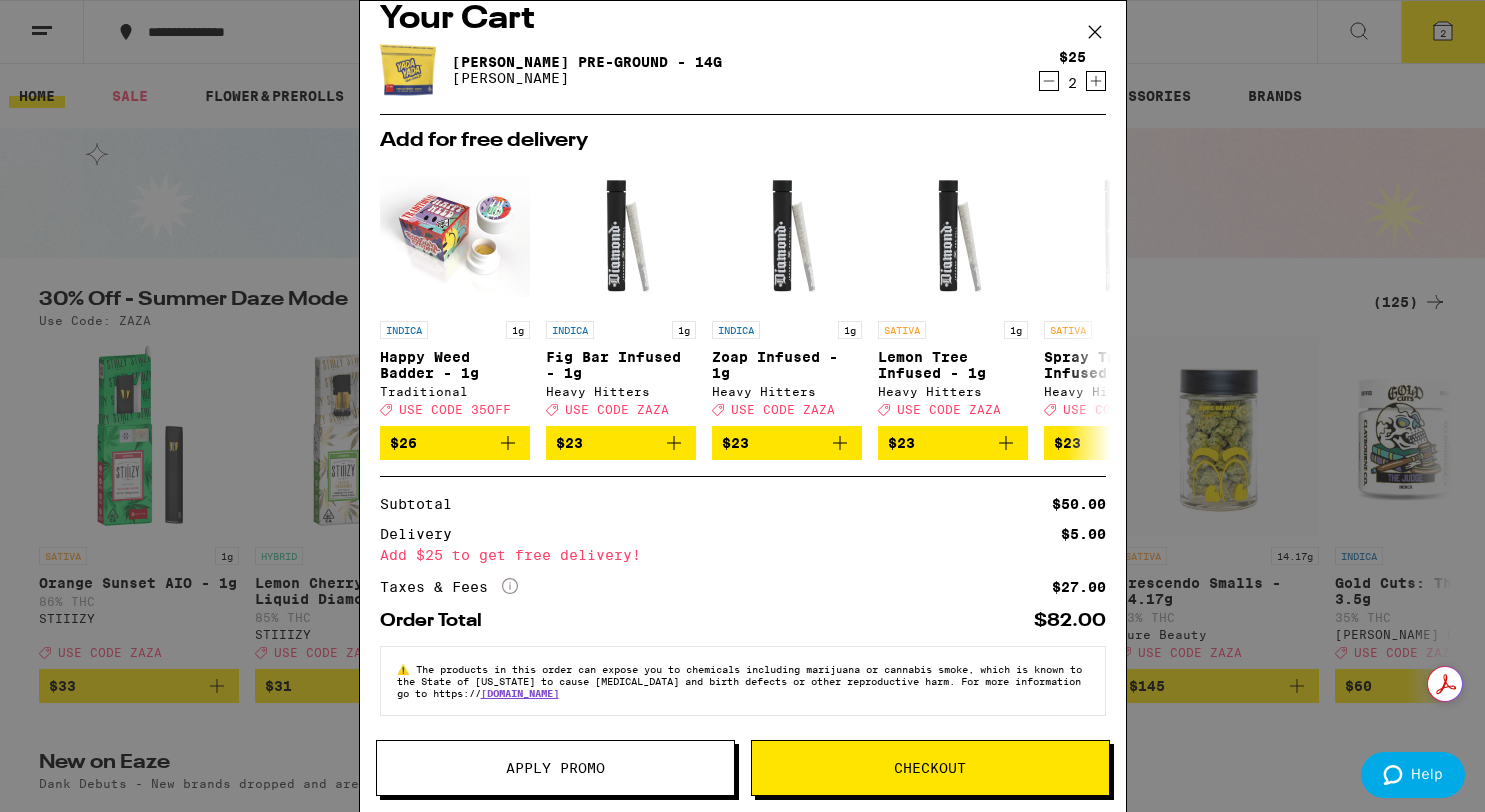 click 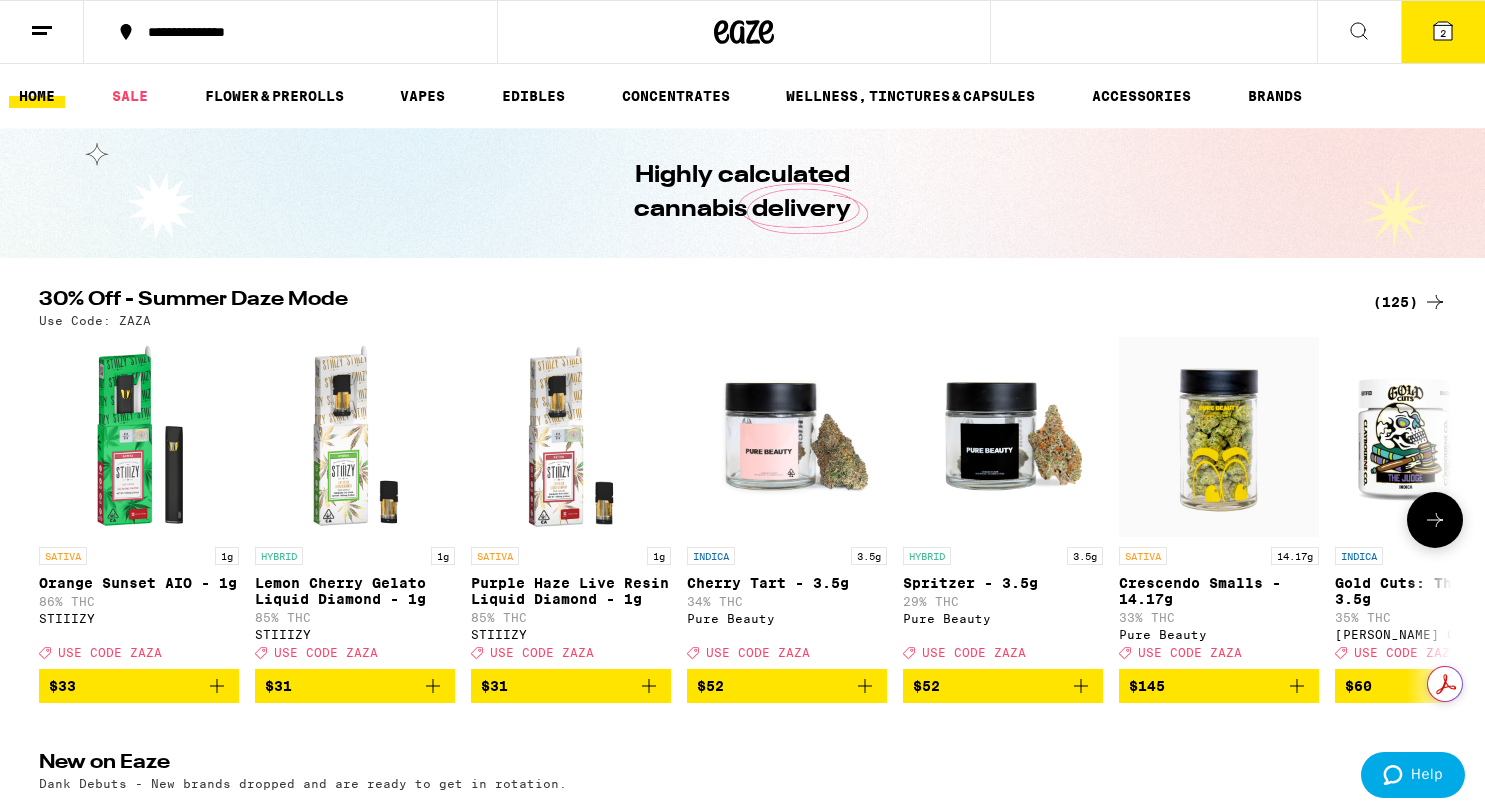 scroll, scrollTop: 0, scrollLeft: 0, axis: both 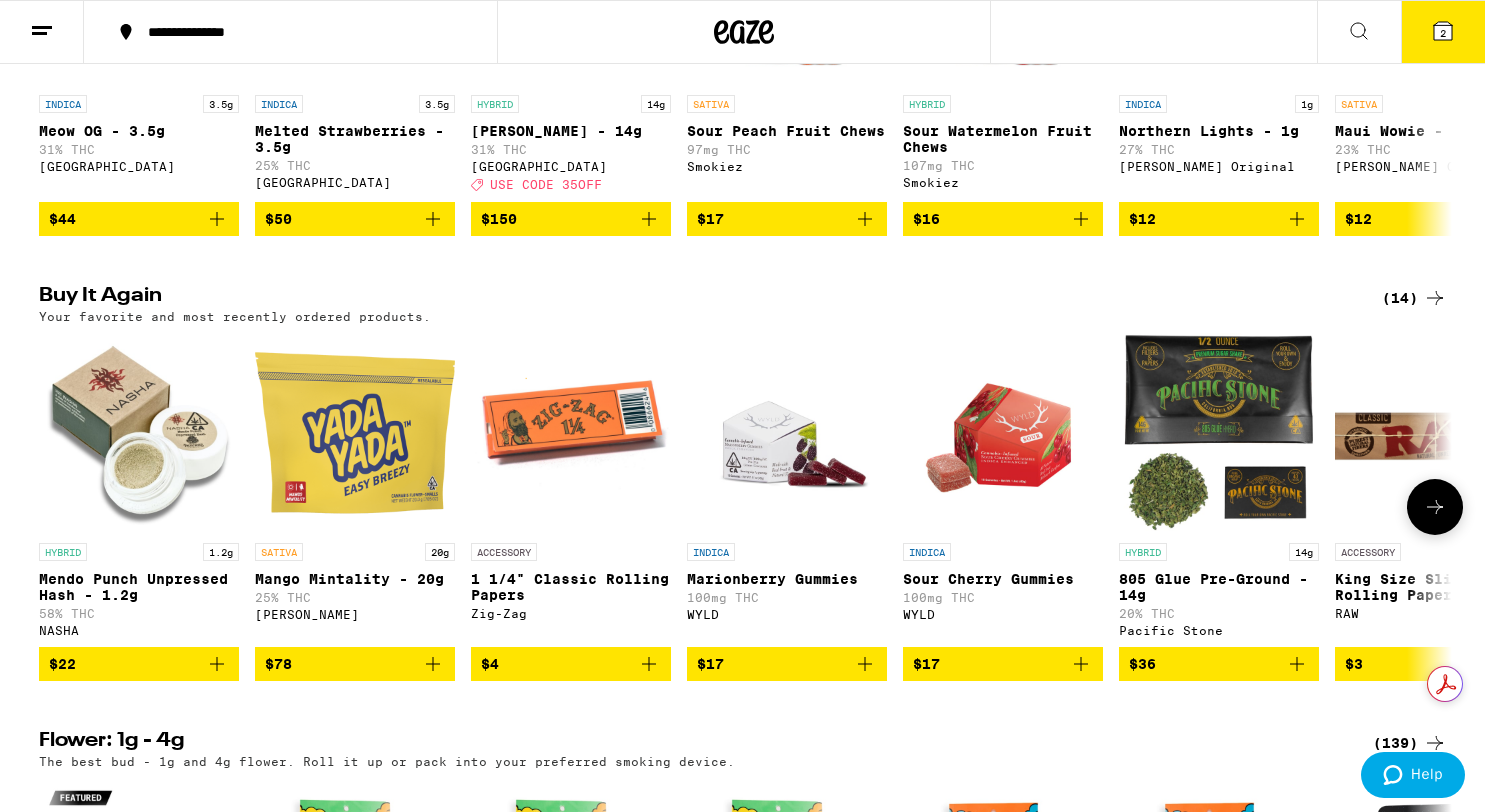 click 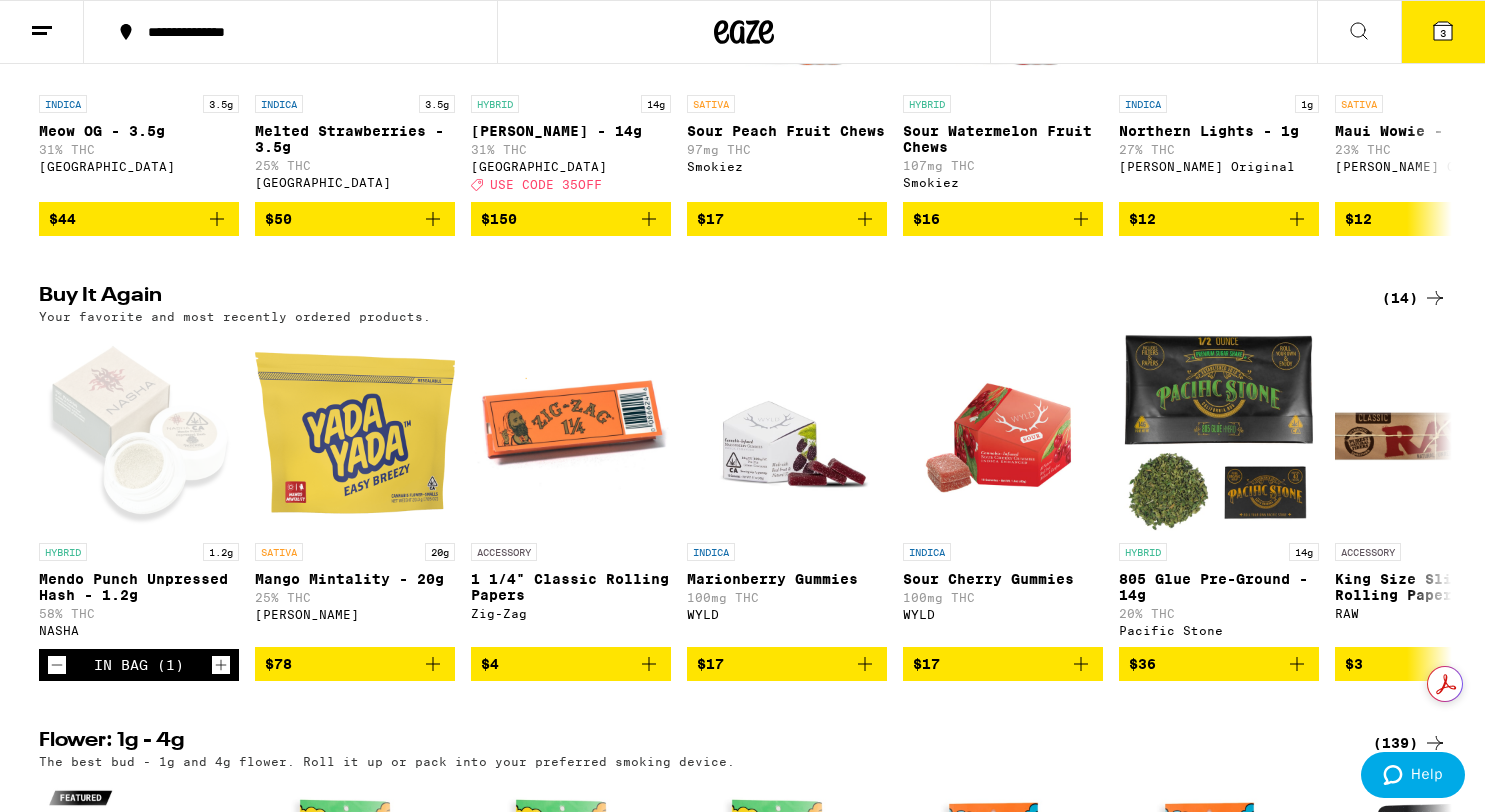 click 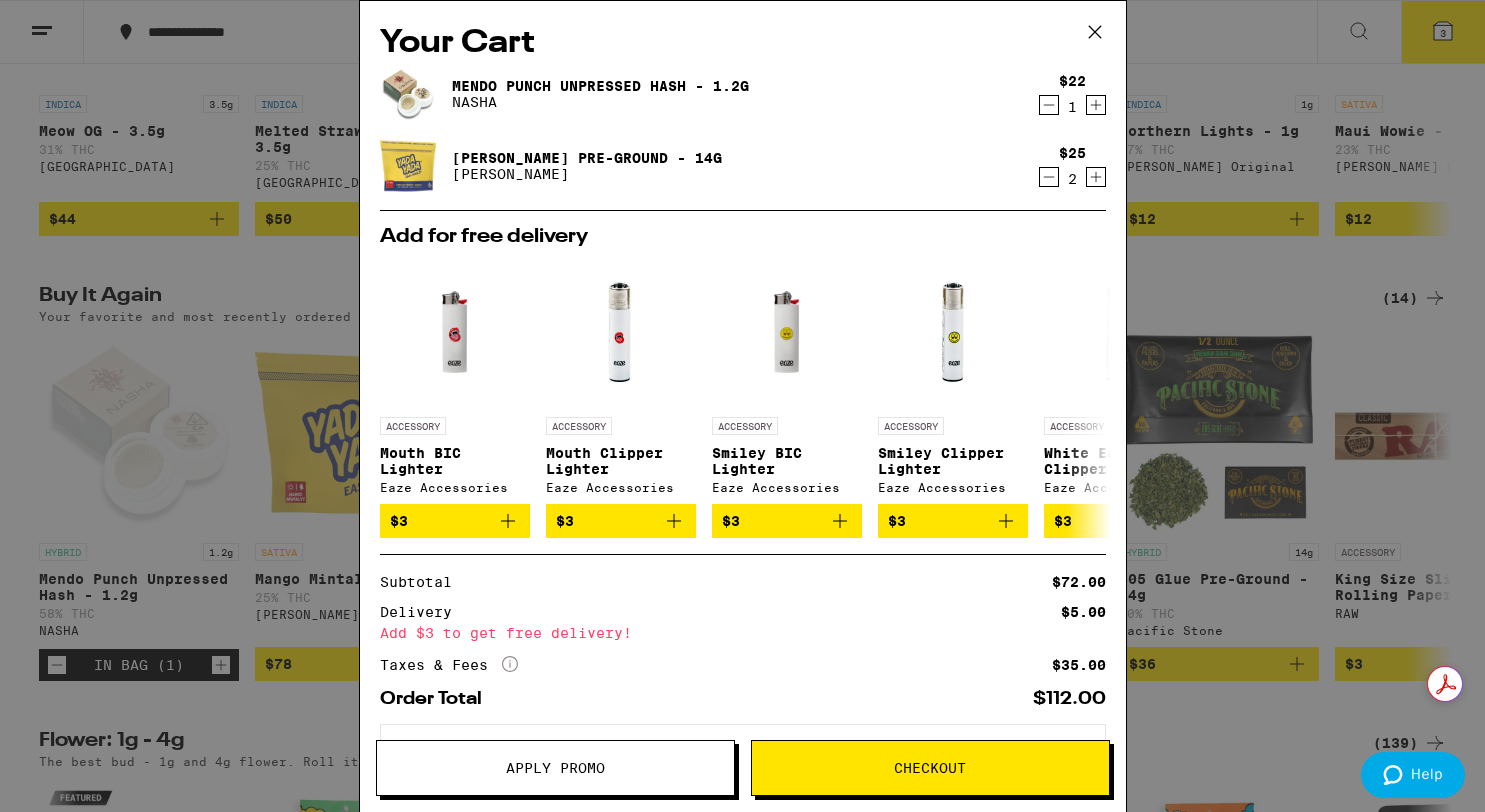 click 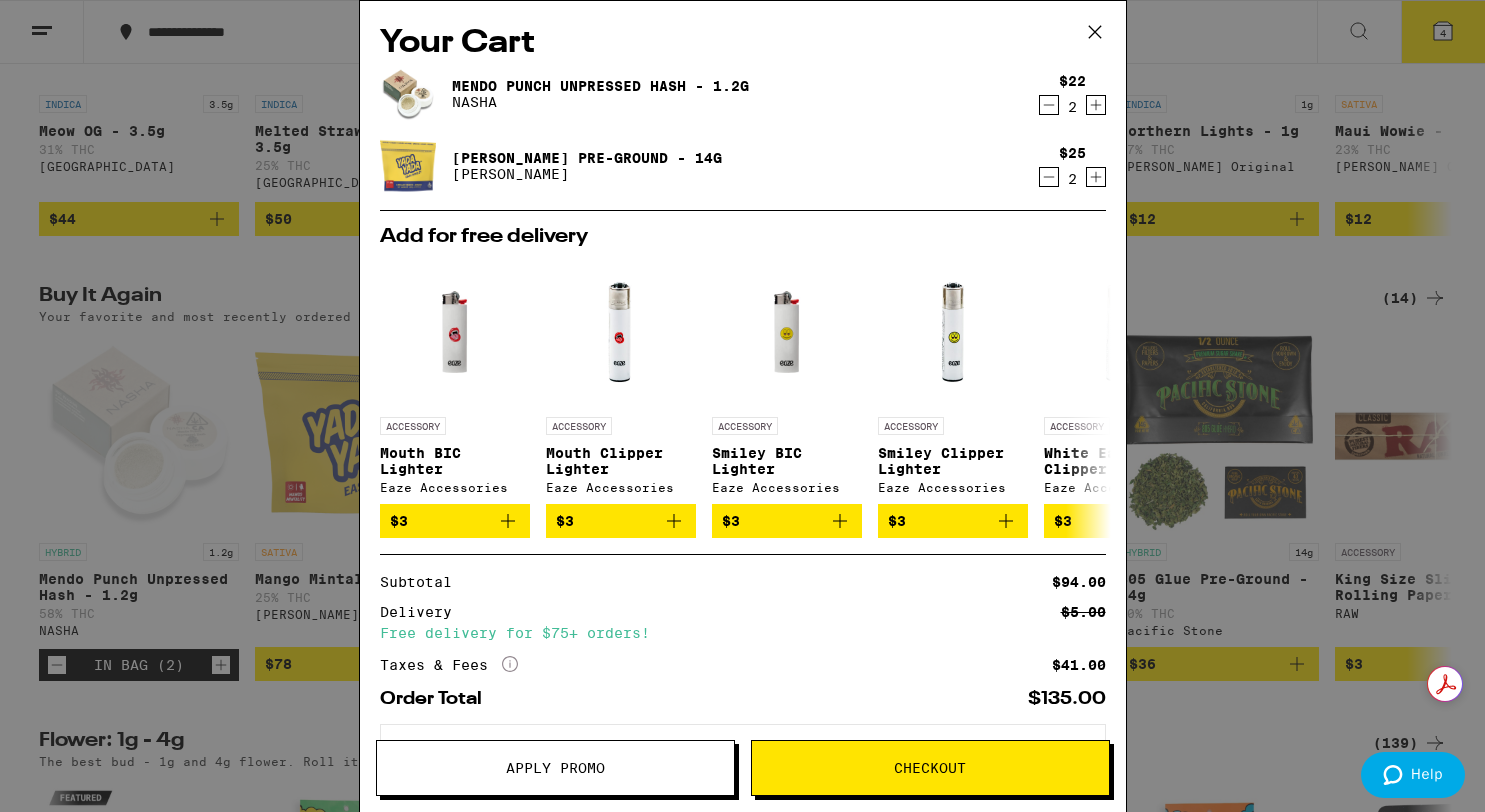 click on "Checkout" at bounding box center [930, 768] 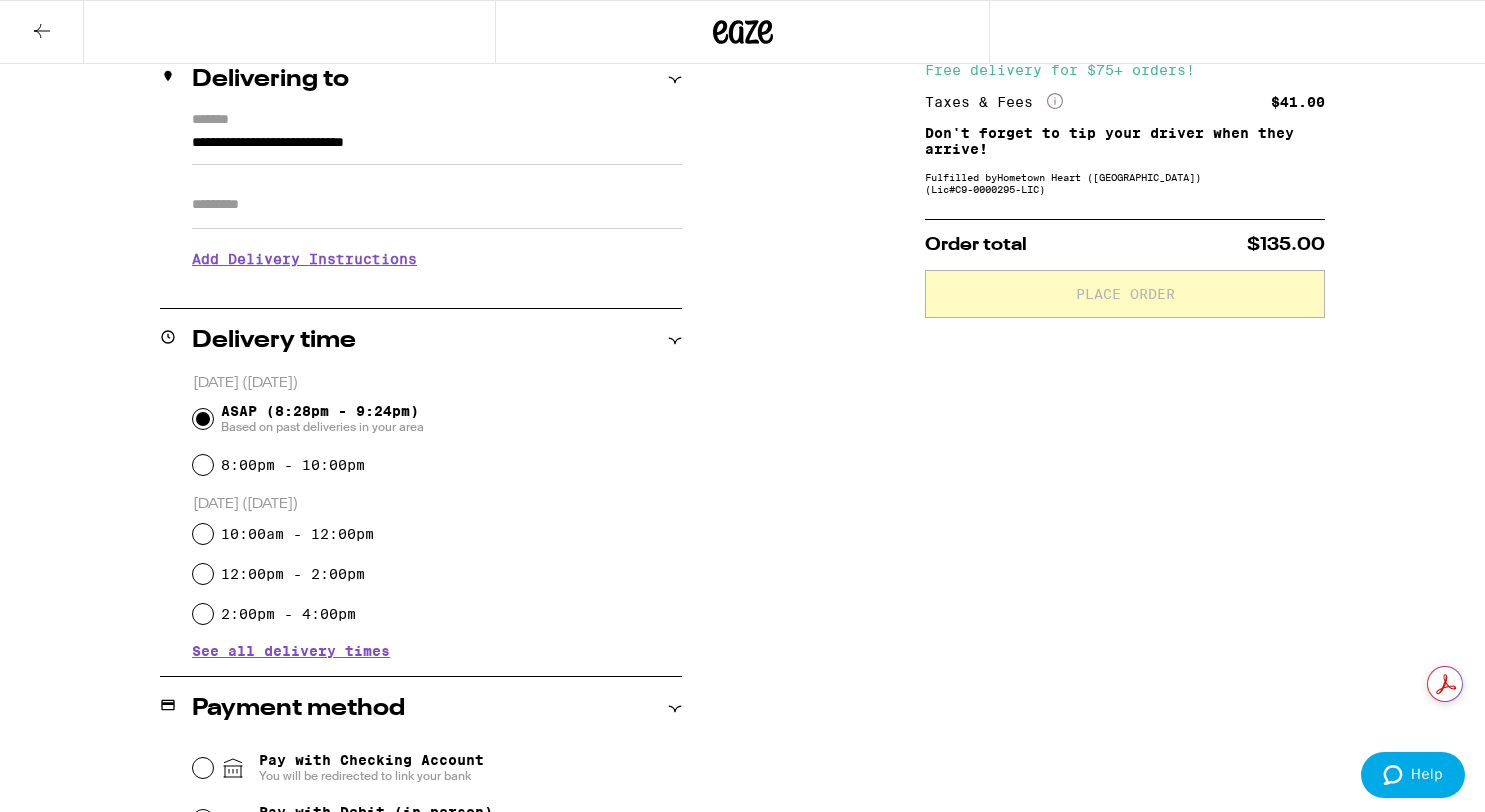 scroll, scrollTop: 391, scrollLeft: 0, axis: vertical 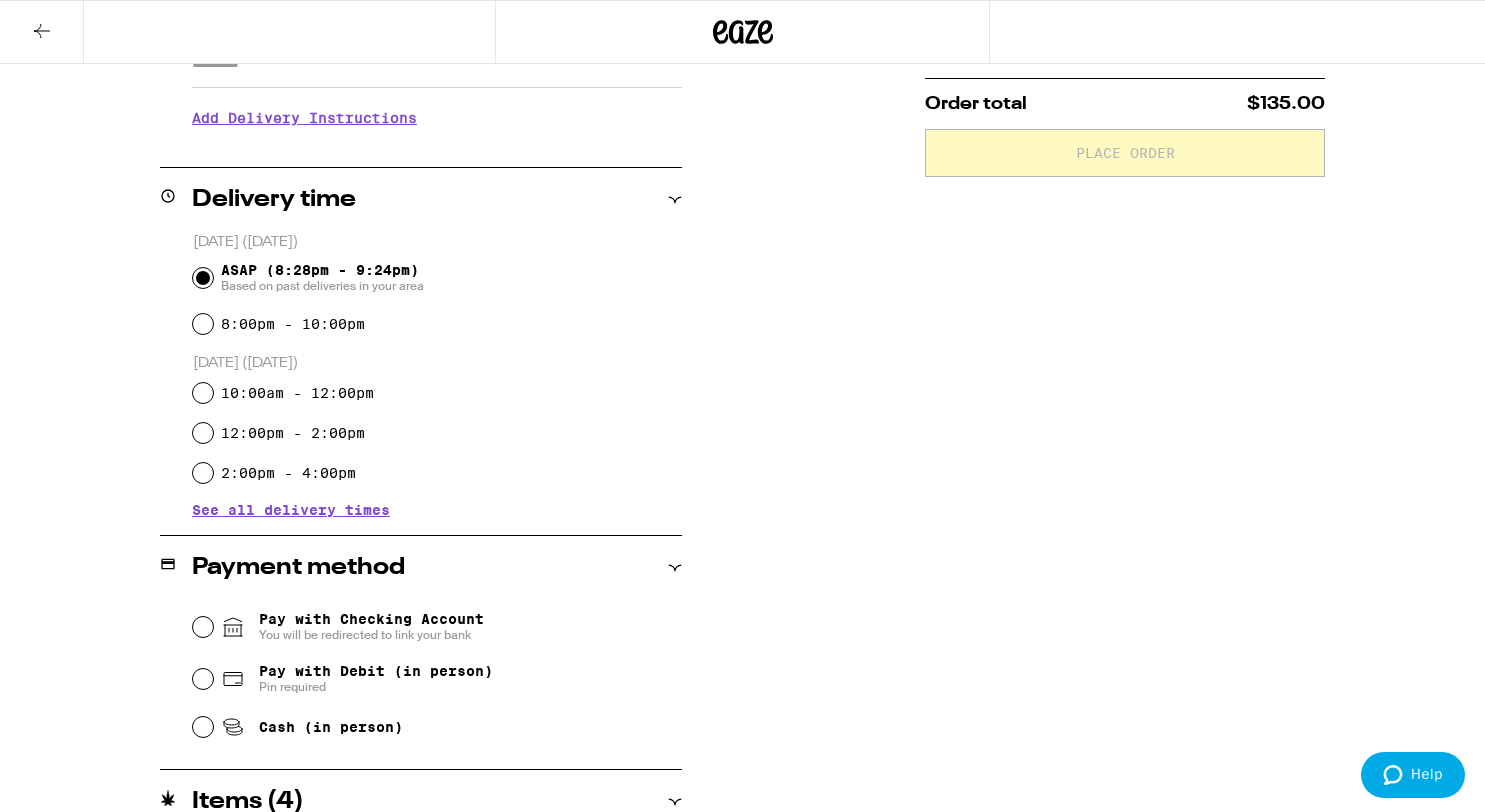 click on "Pay with Debit (in person)" at bounding box center (376, 671) 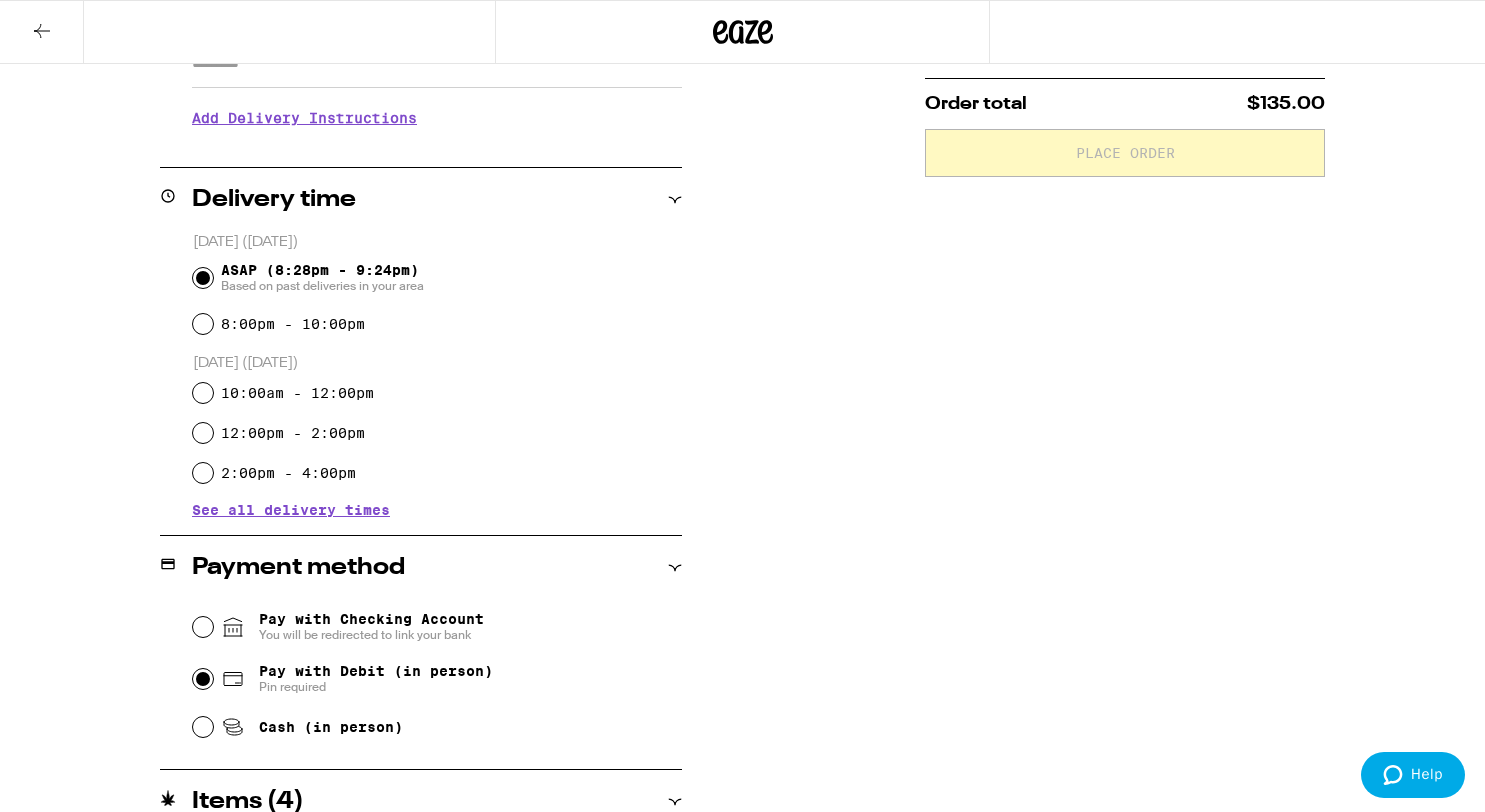 click on "Pay with Debit (in person) Pin required" at bounding box center (203, 679) 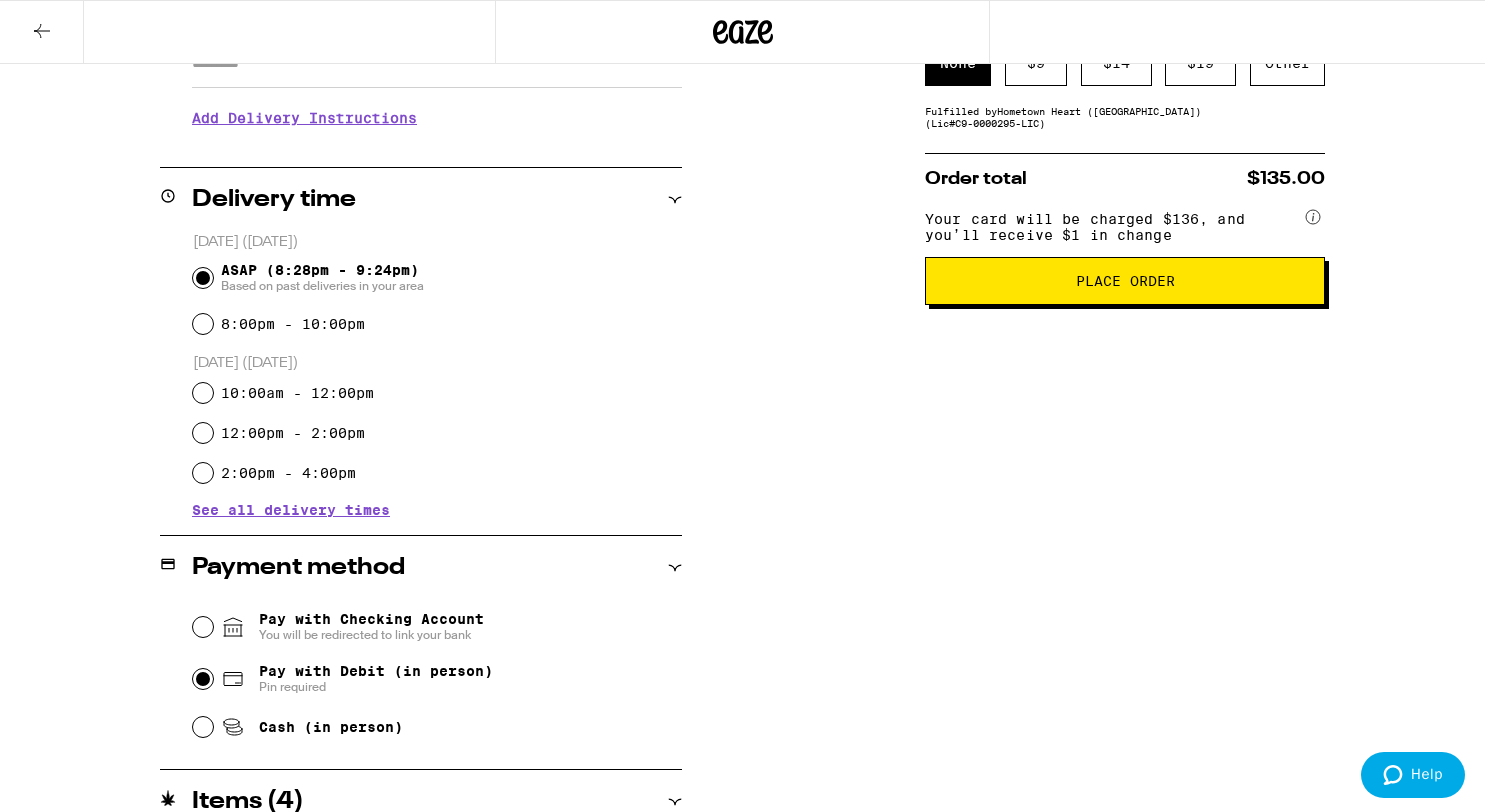 click on "Place Order" at bounding box center [1125, 281] 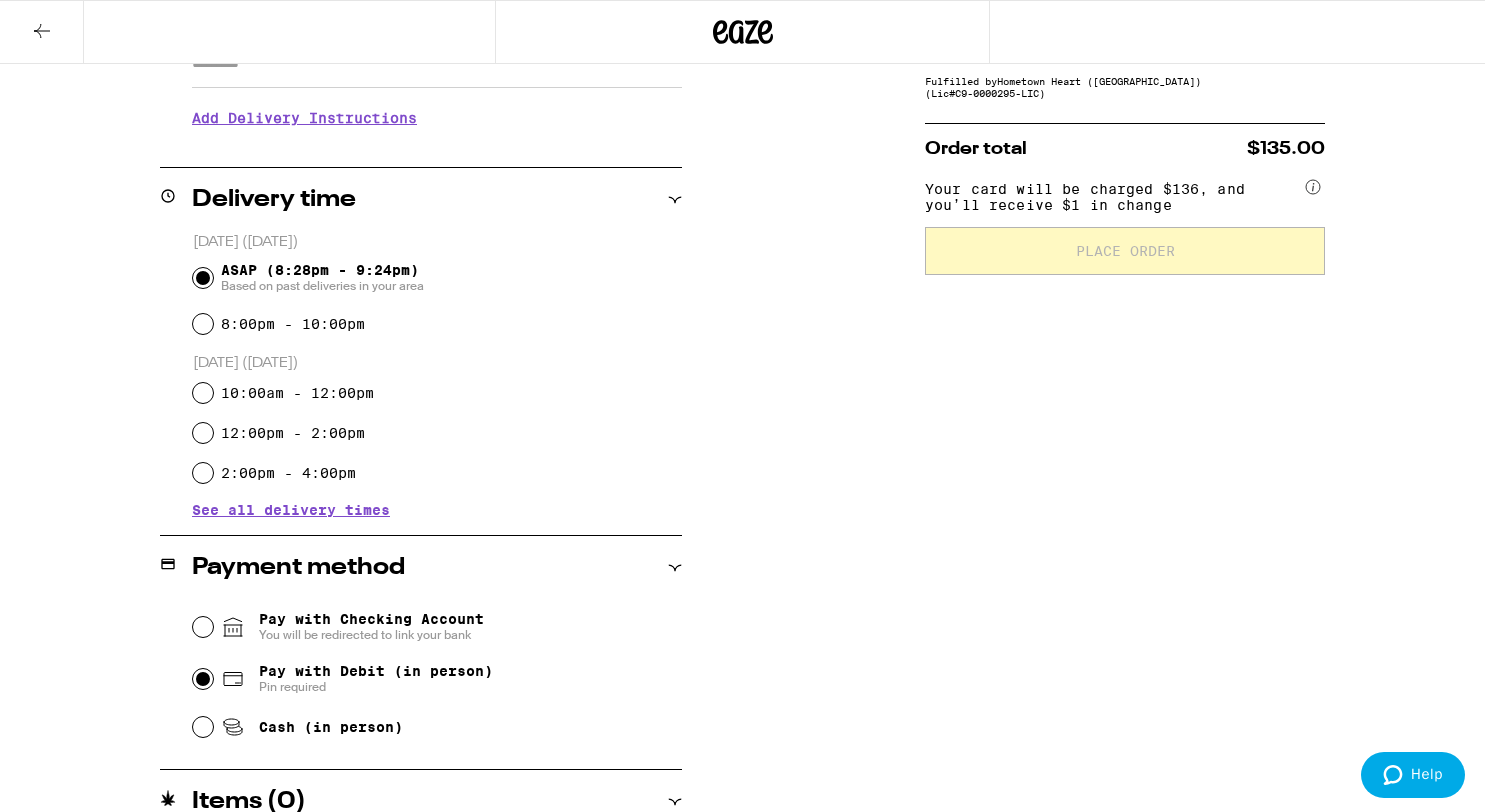 scroll, scrollTop: 0, scrollLeft: 0, axis: both 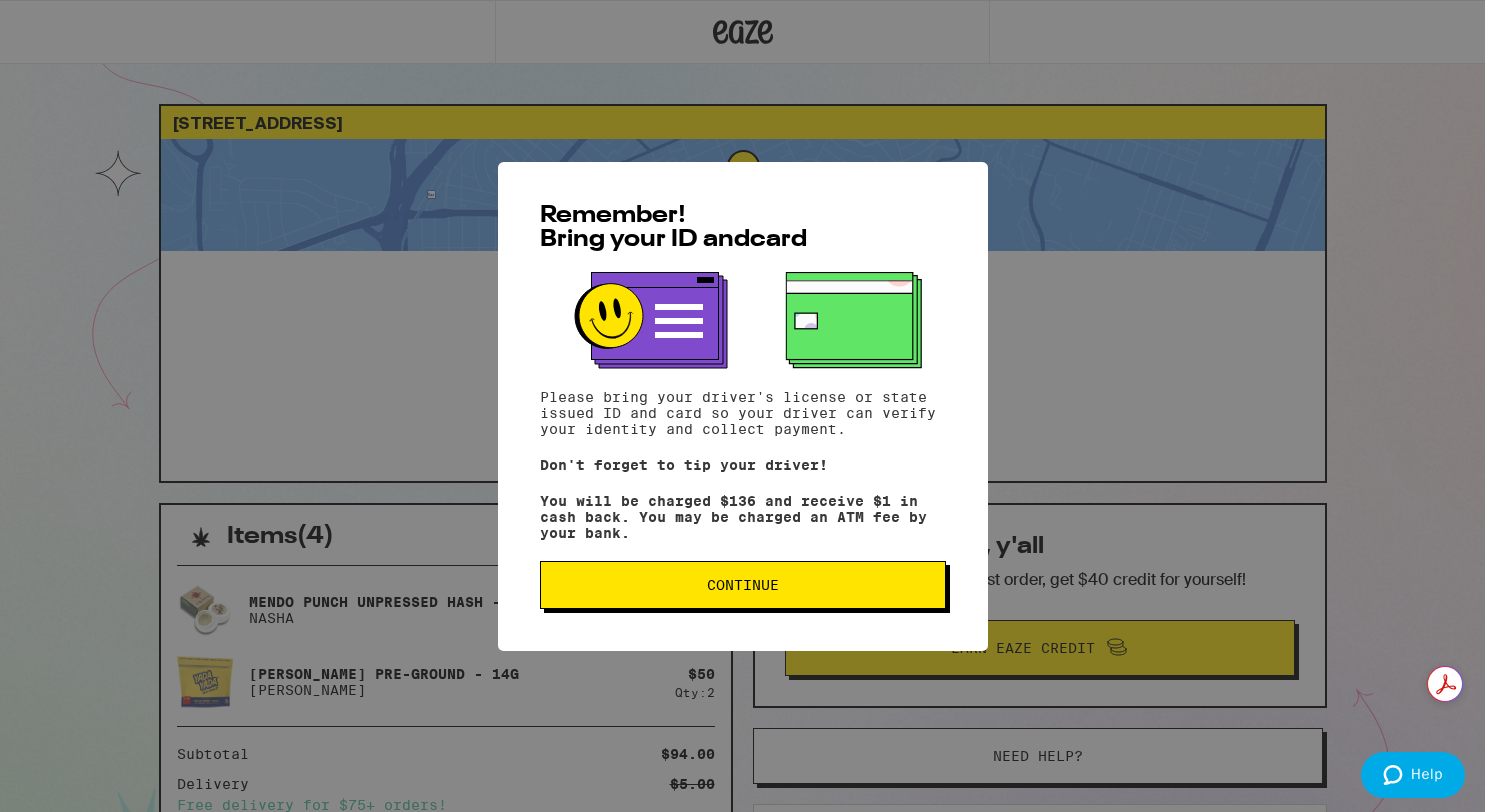 click on "Continue" at bounding box center (743, 585) 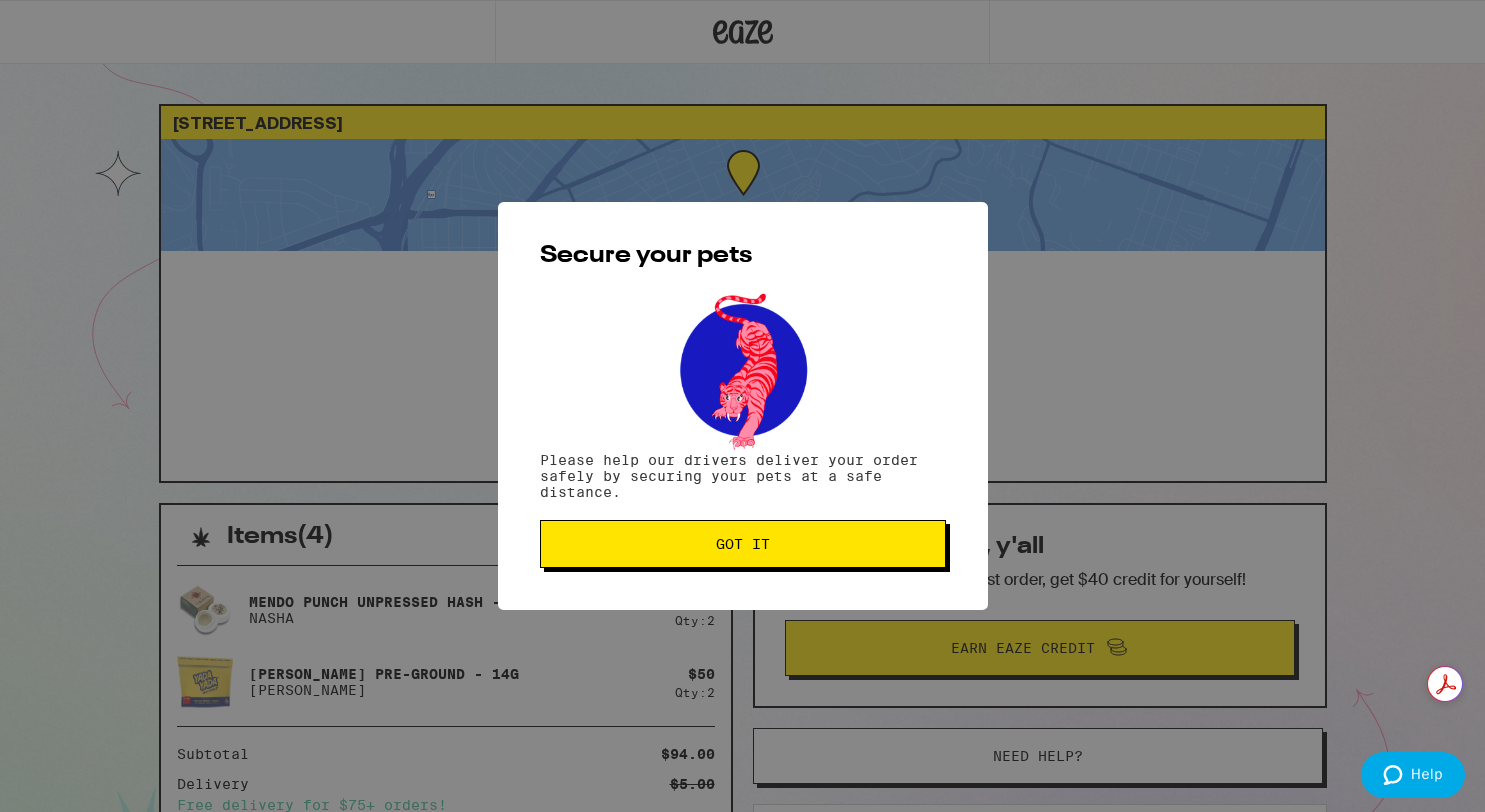 click on "Got it" at bounding box center [743, 544] 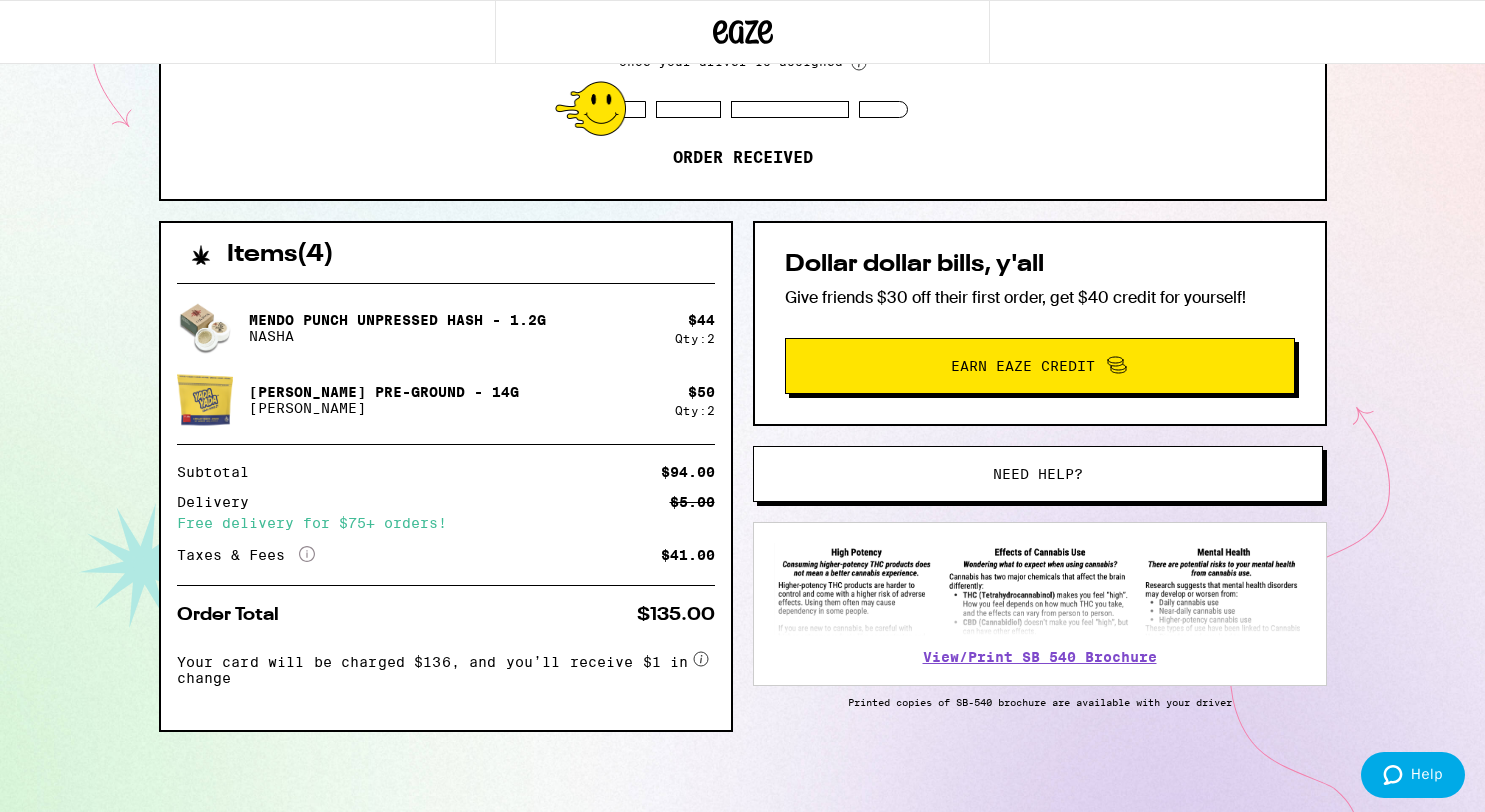 scroll, scrollTop: 0, scrollLeft: 0, axis: both 